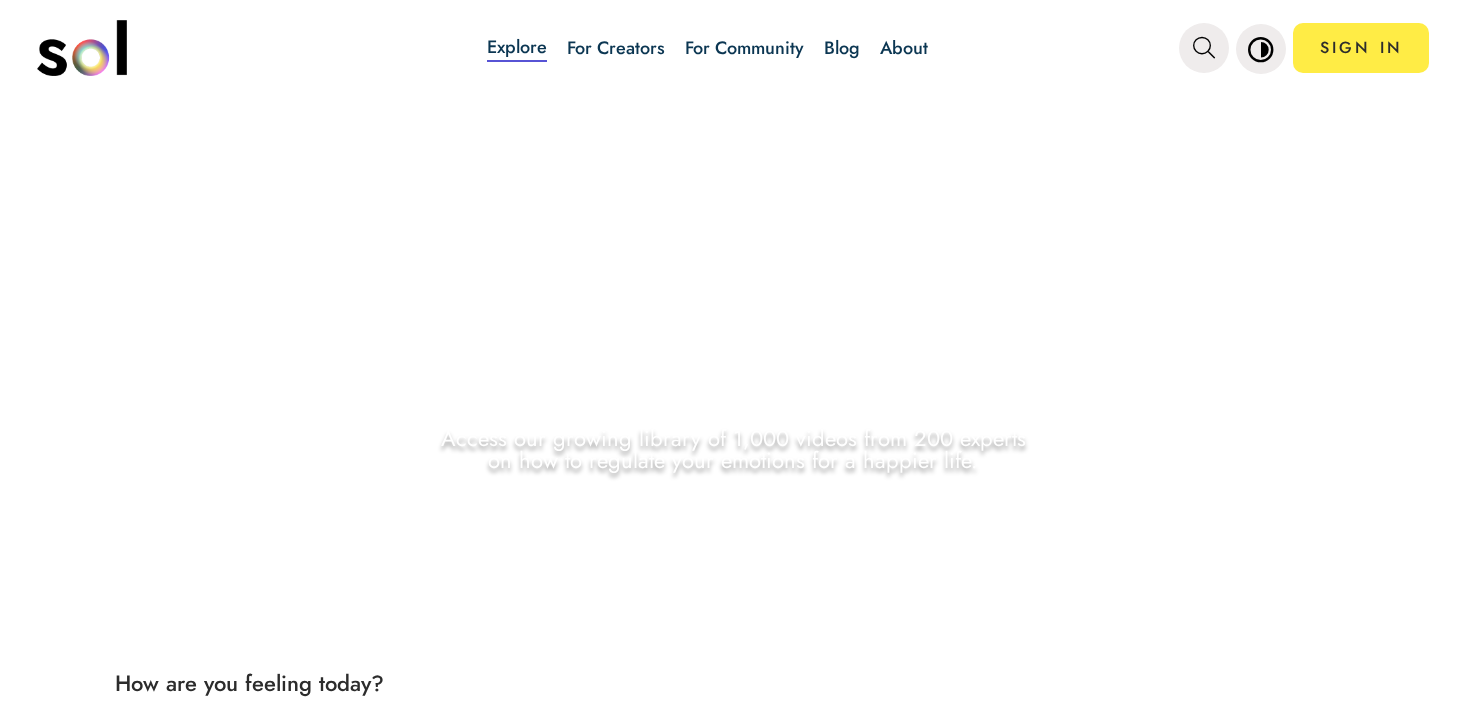 scroll, scrollTop: 0, scrollLeft: 0, axis: both 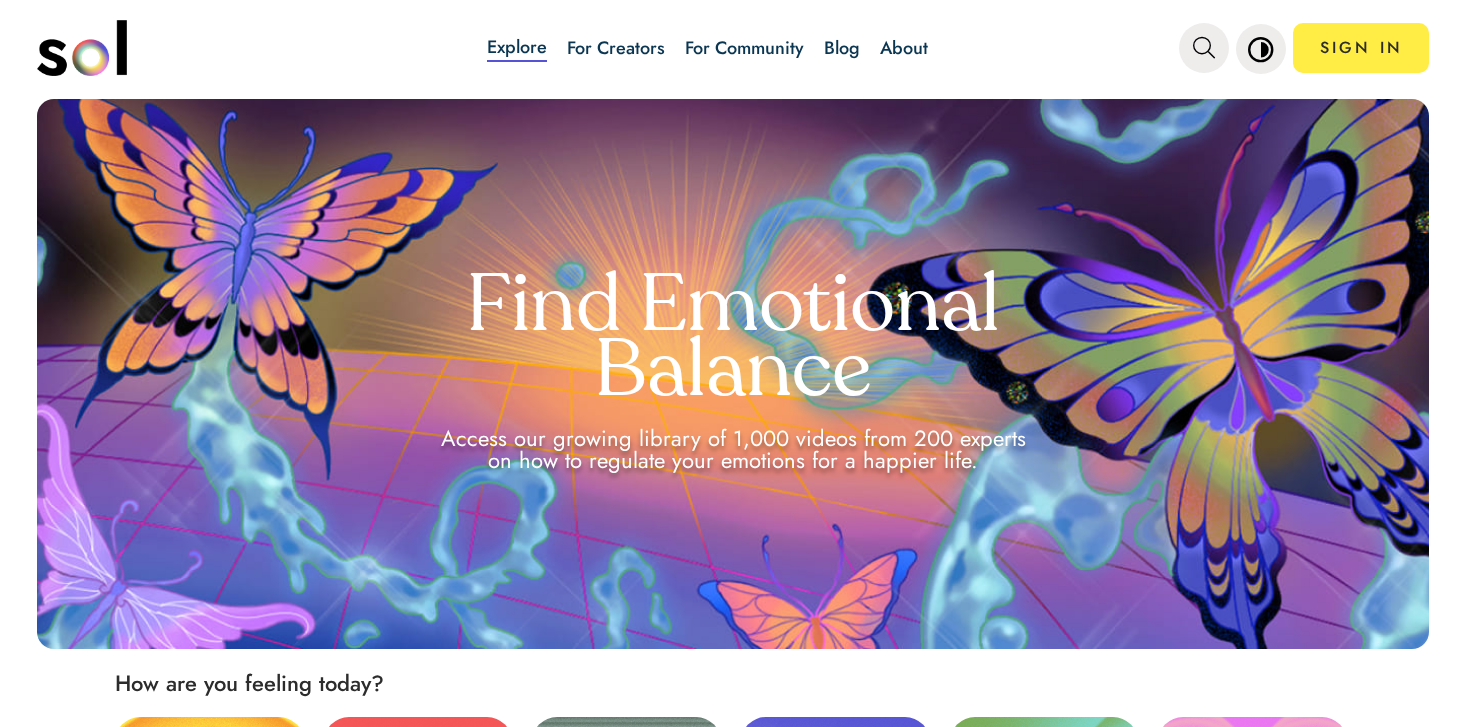 click on "Blog" at bounding box center [842, 48] 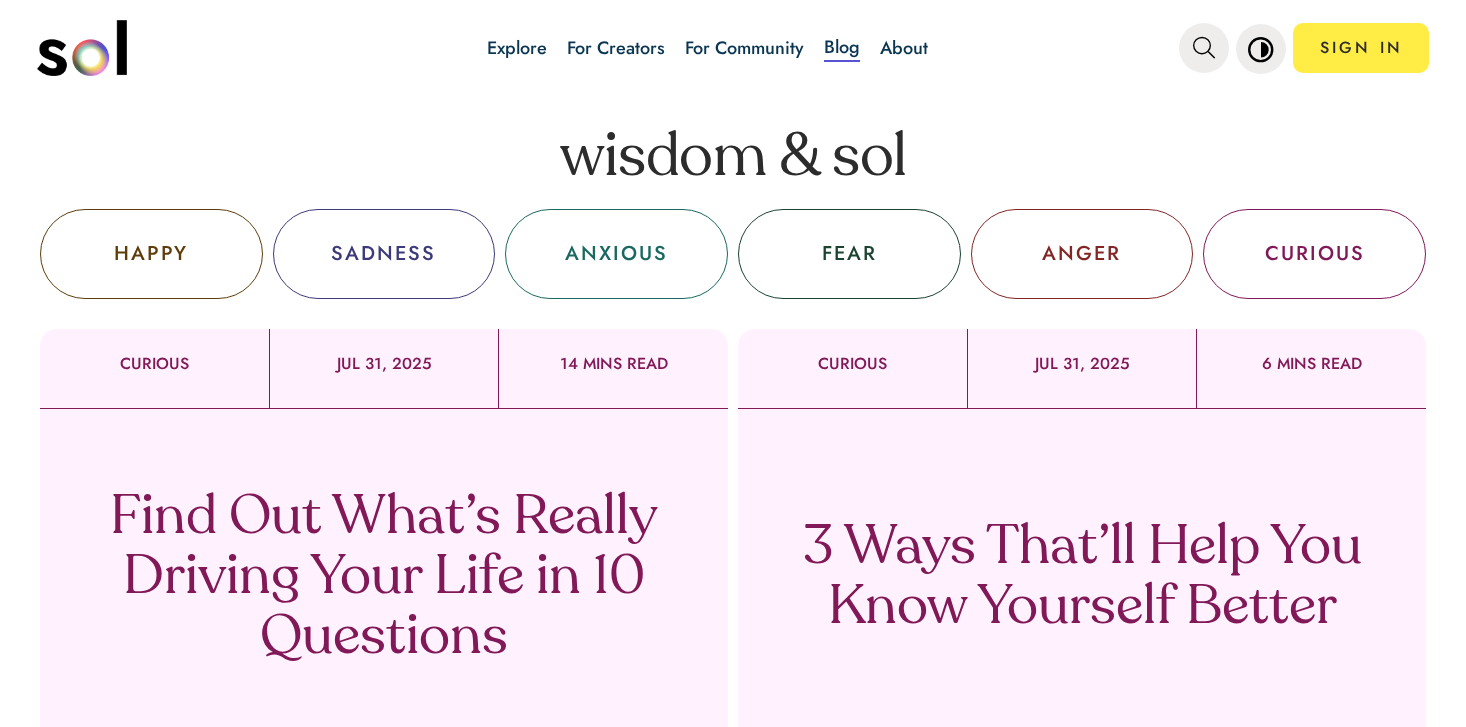 click on "Find Out What’s Really Driving Your Life in 10 Questions" at bounding box center [384, 579] 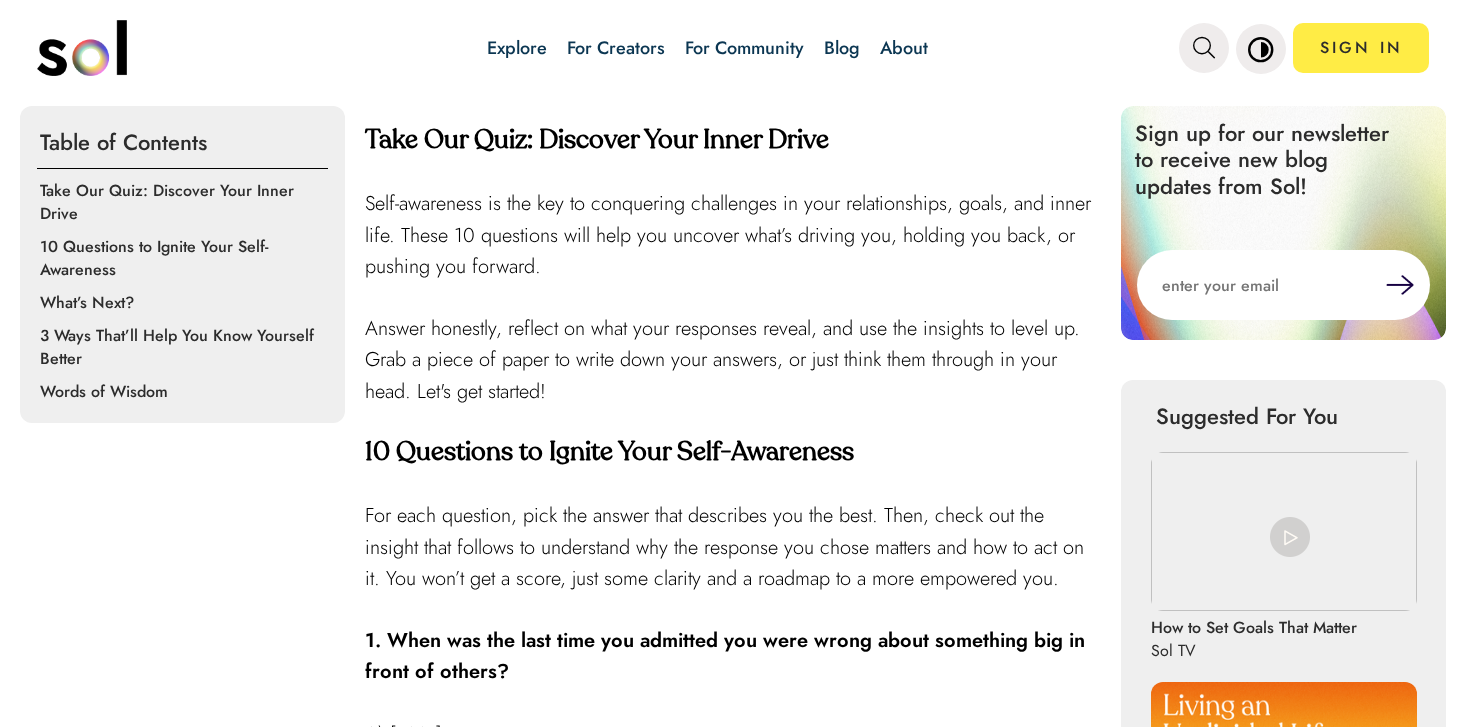 scroll, scrollTop: 122, scrollLeft: 0, axis: vertical 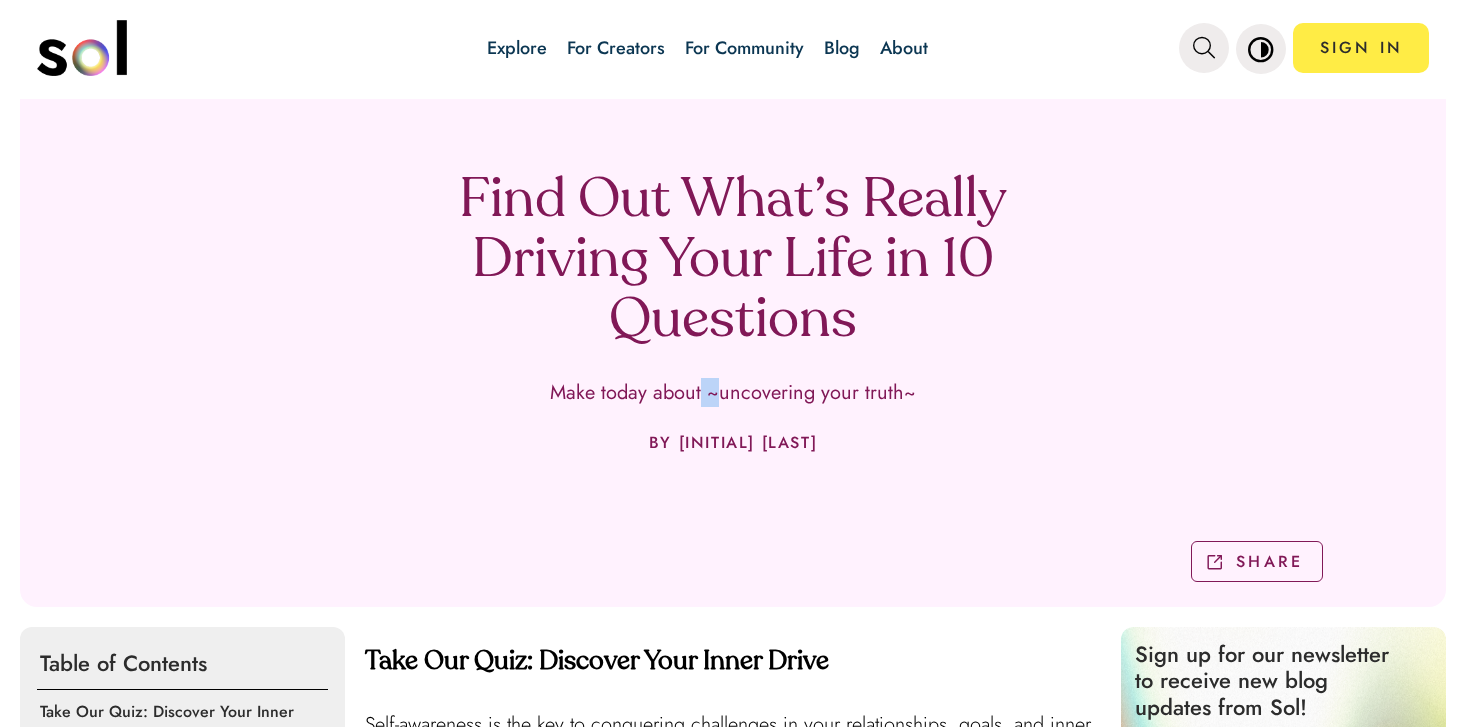 drag, startPoint x: 705, startPoint y: 401, endPoint x: 721, endPoint y: 399, distance: 16.124516 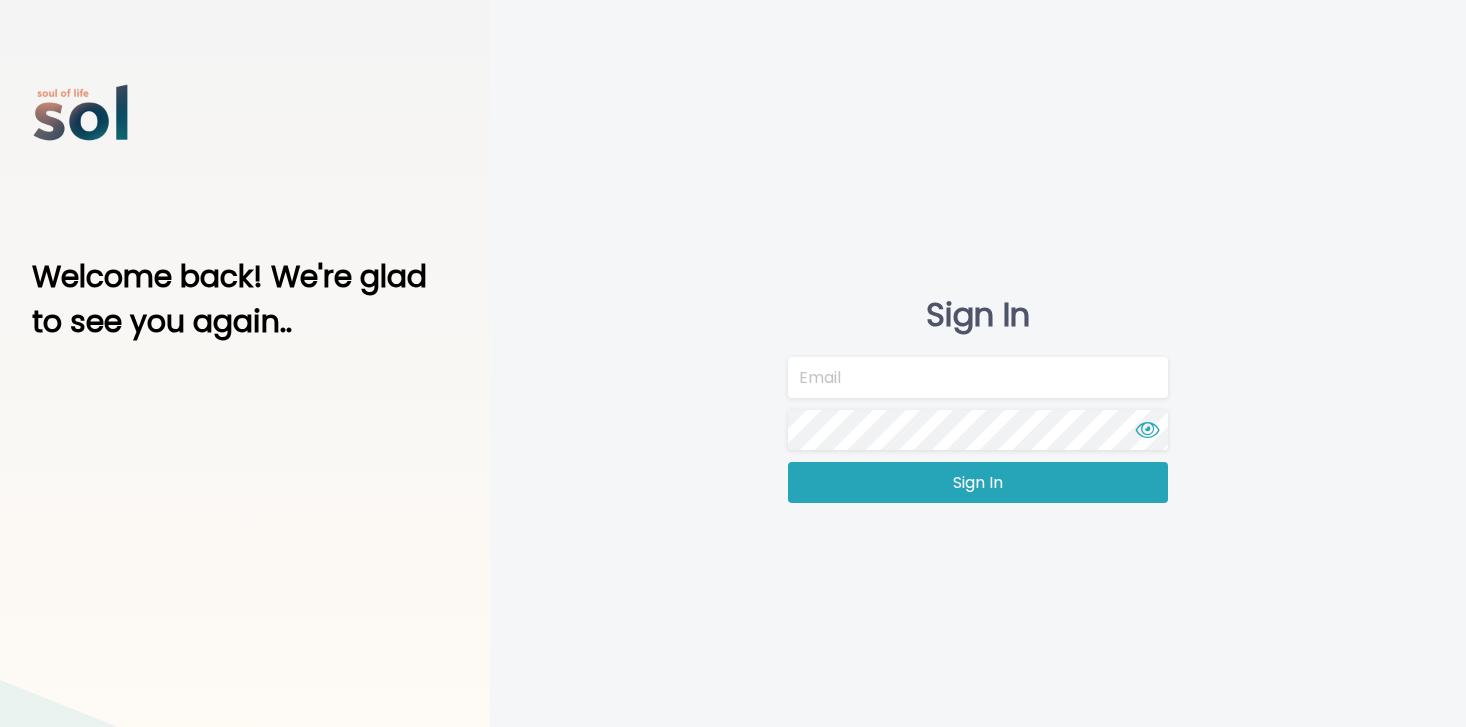 scroll, scrollTop: 0, scrollLeft: 0, axis: both 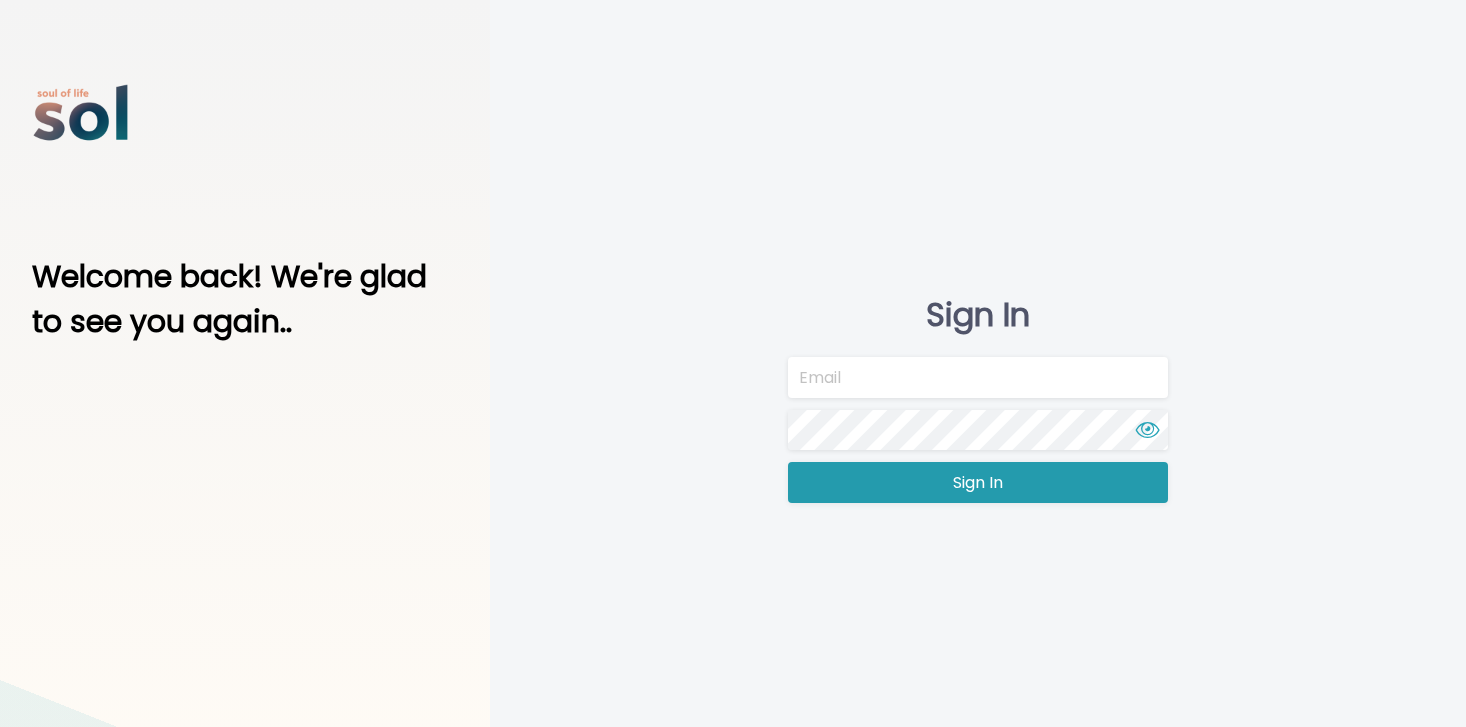 type on "team@[EXAMPLE_DOMAIN]" 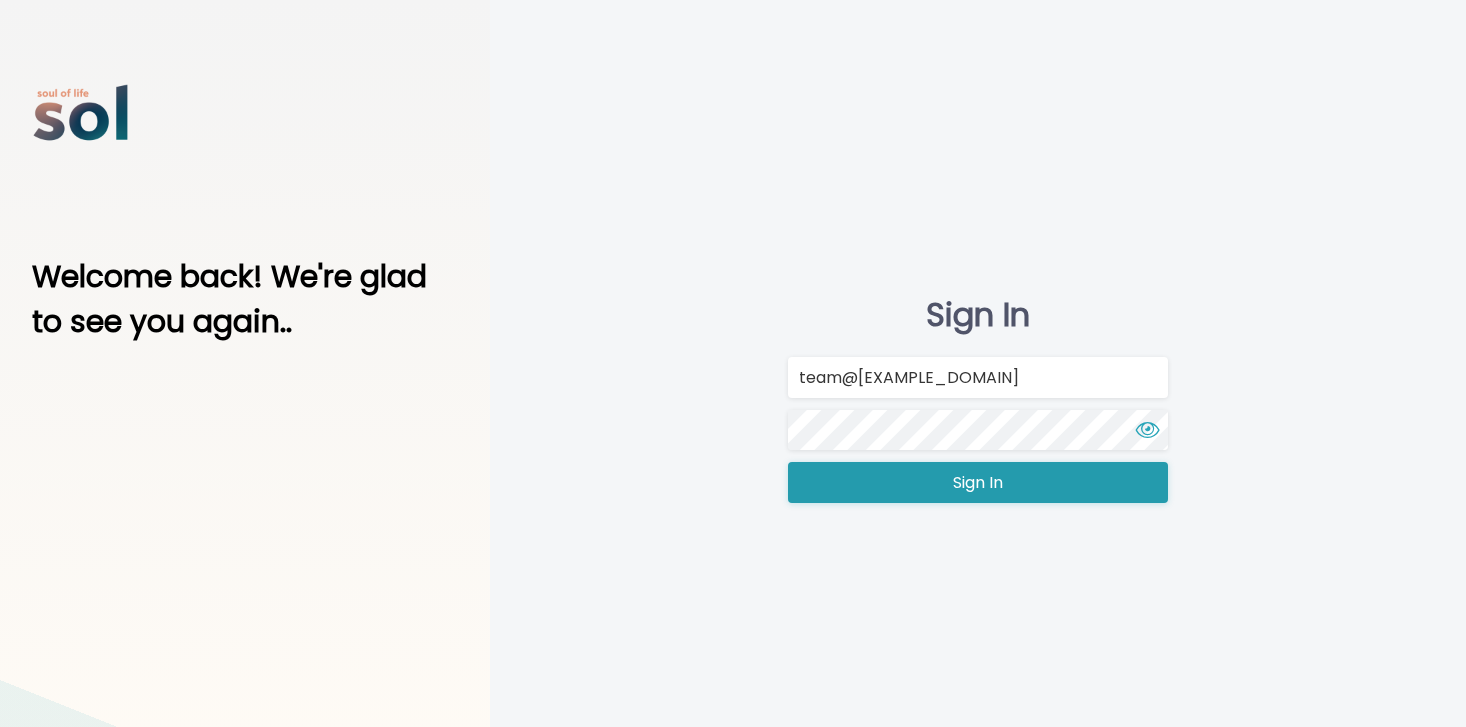 click on "Sign In" at bounding box center [978, 483] 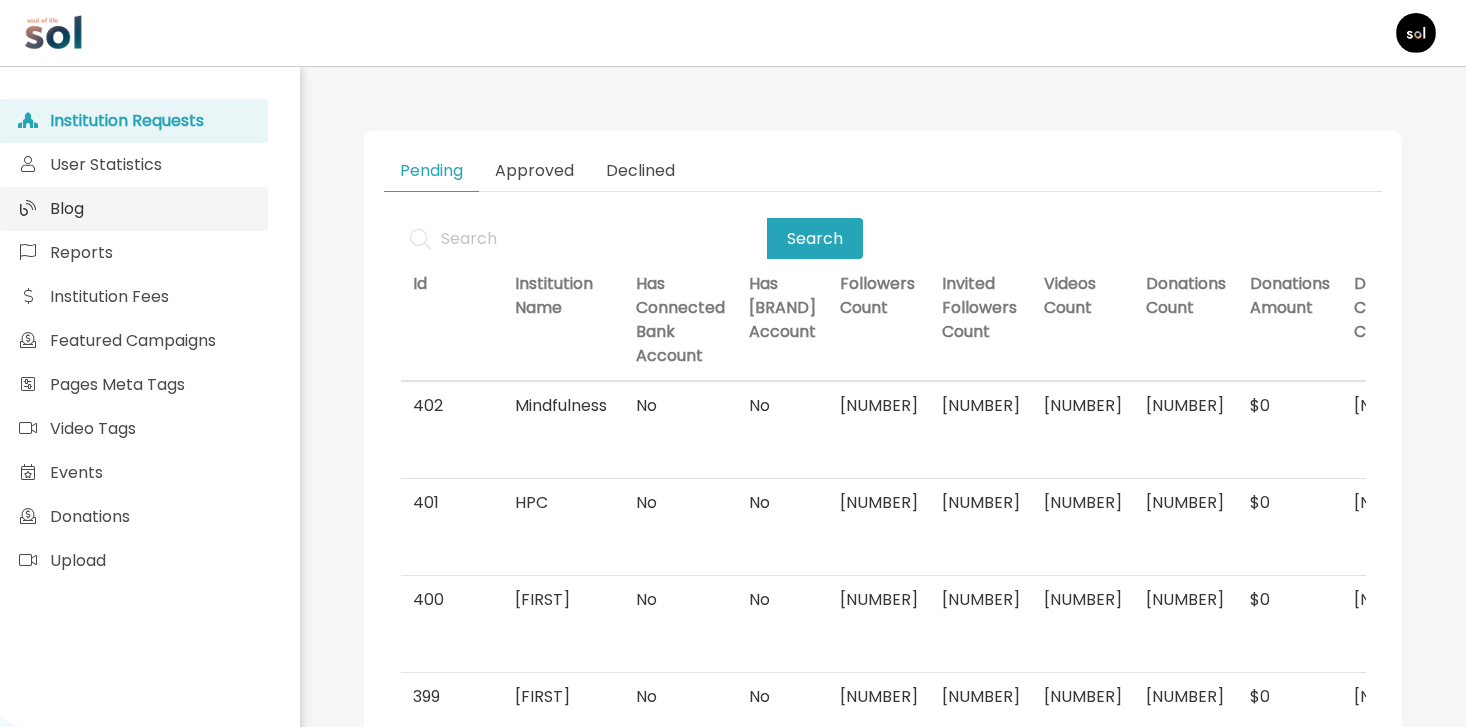 click on "Blog" at bounding box center (134, 209) 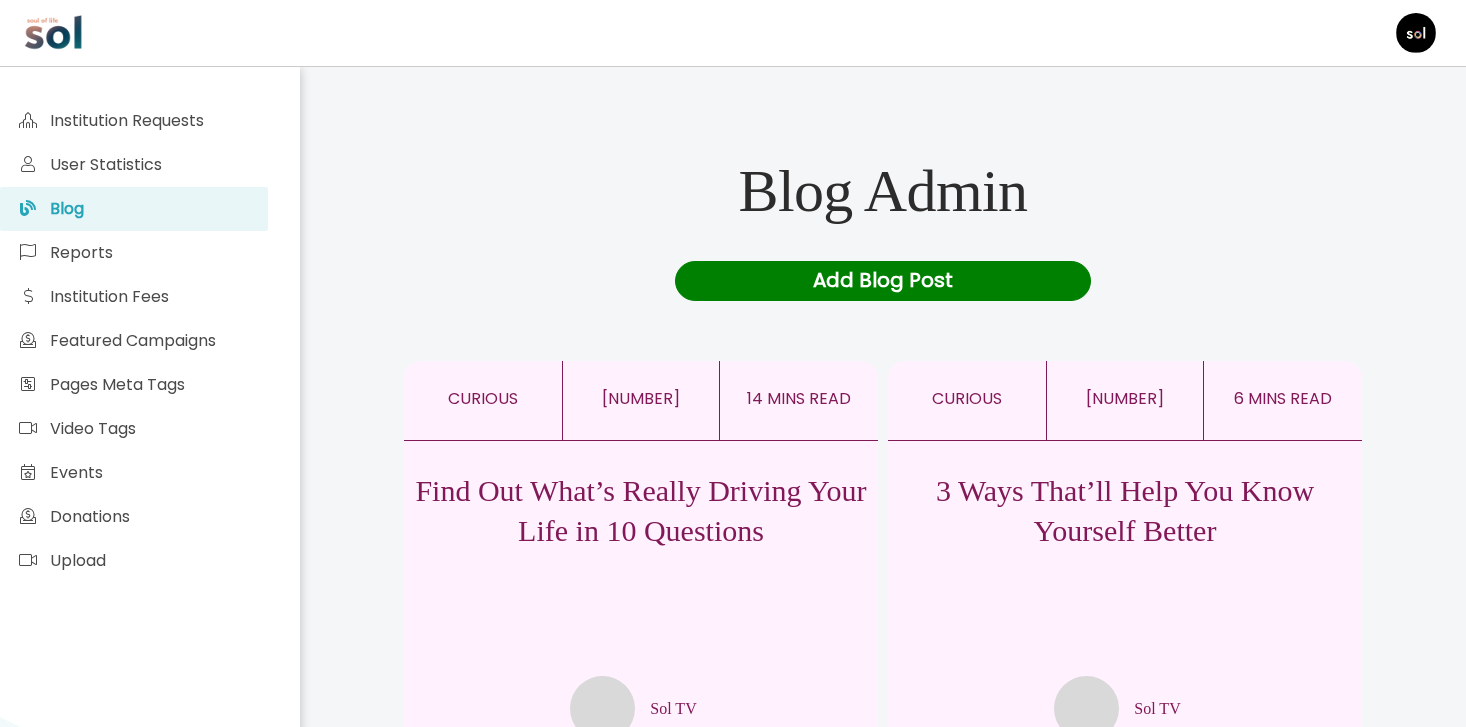 click on "3 Ways That’ll Help You Know Yourself Better" at bounding box center [1125, 511] 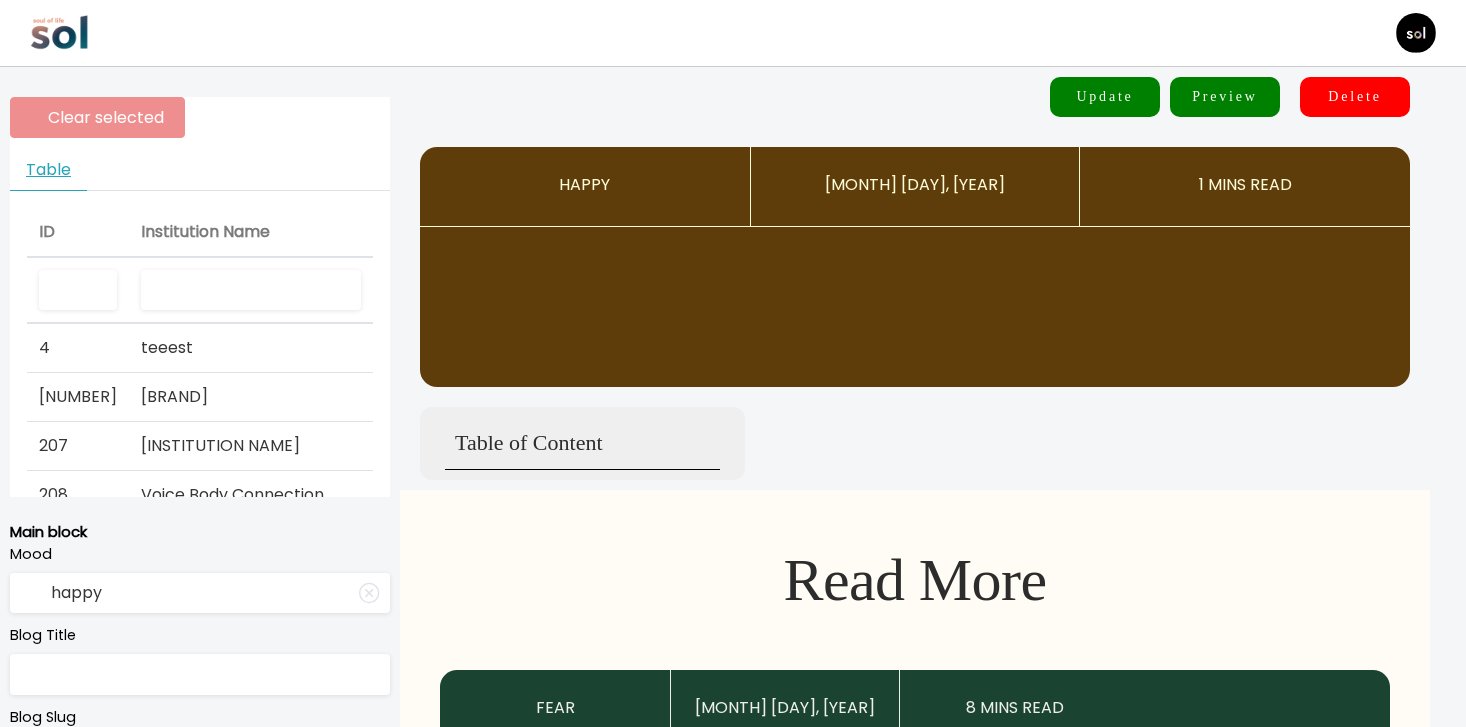 type on "curious" 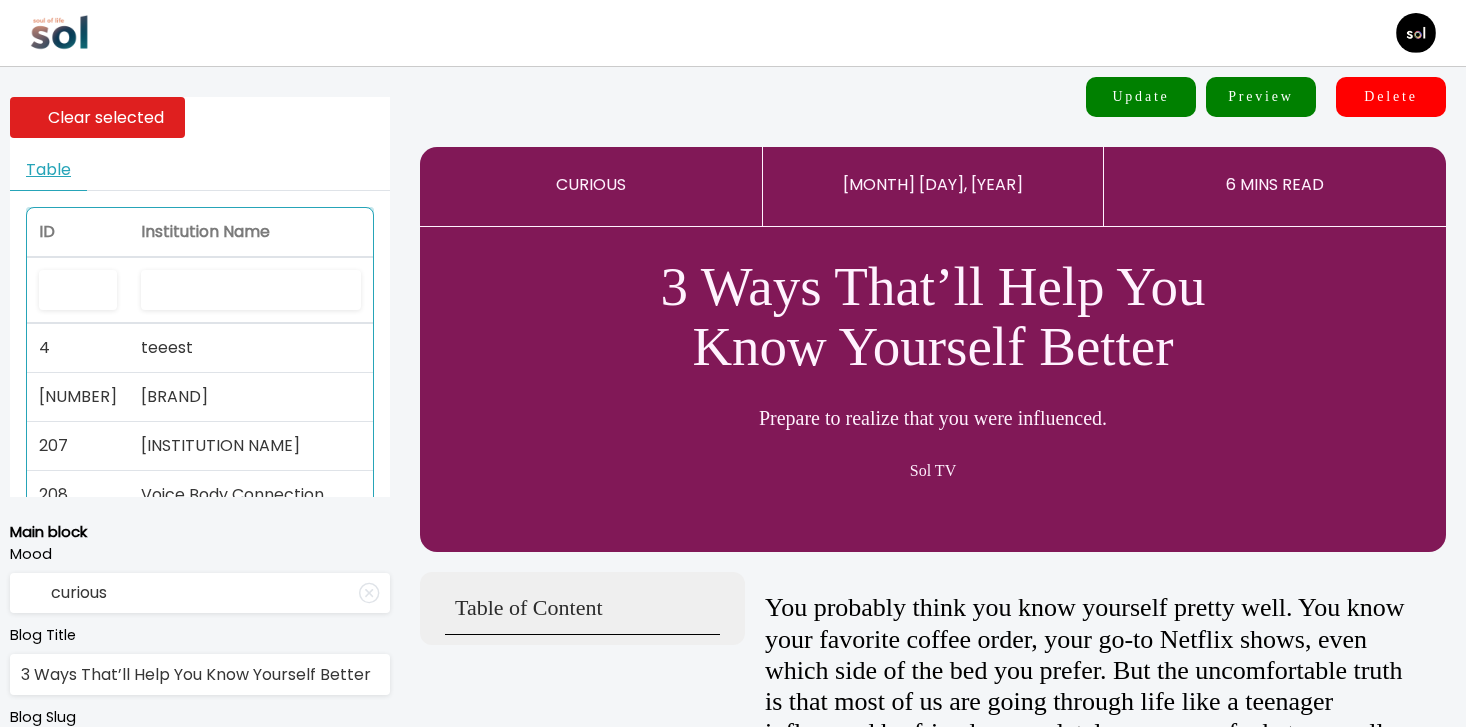 click at bounding box center [251, 290] 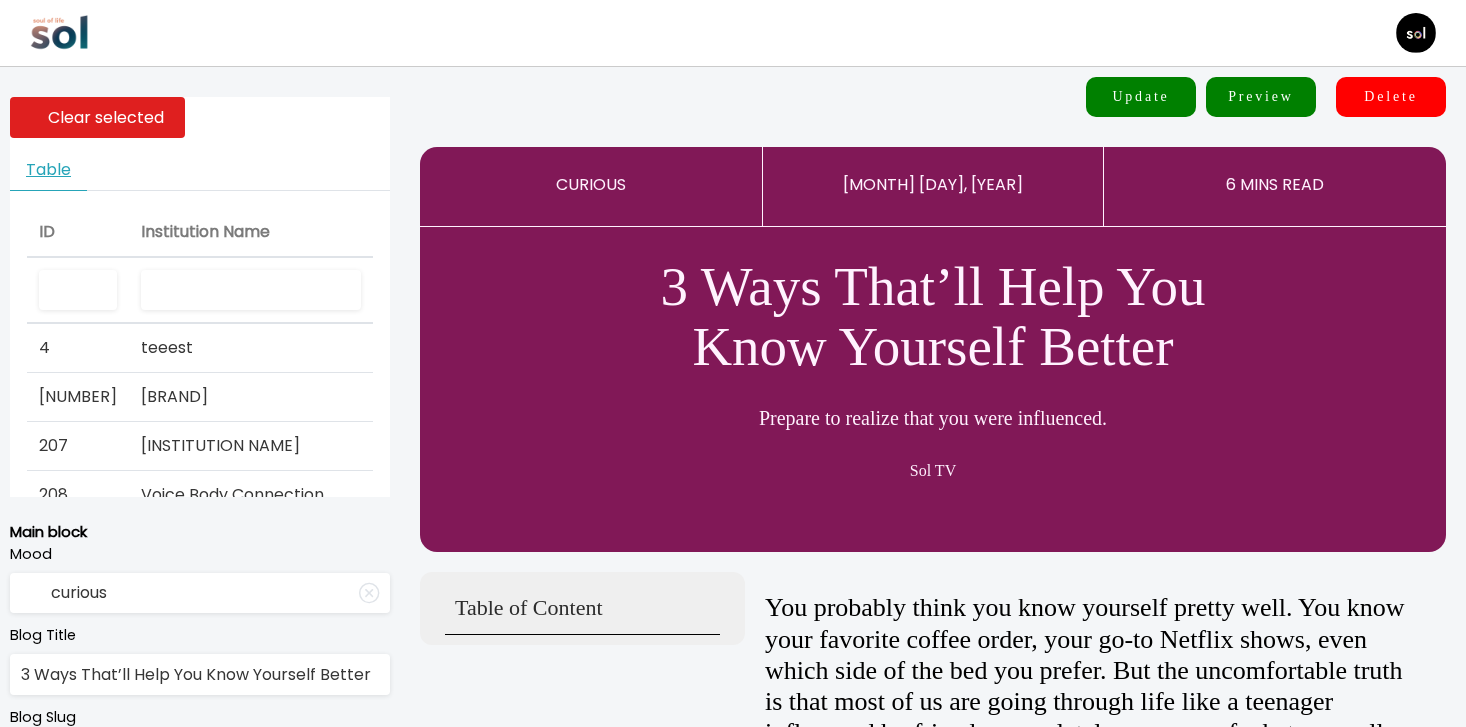 click at bounding box center [251, 290] 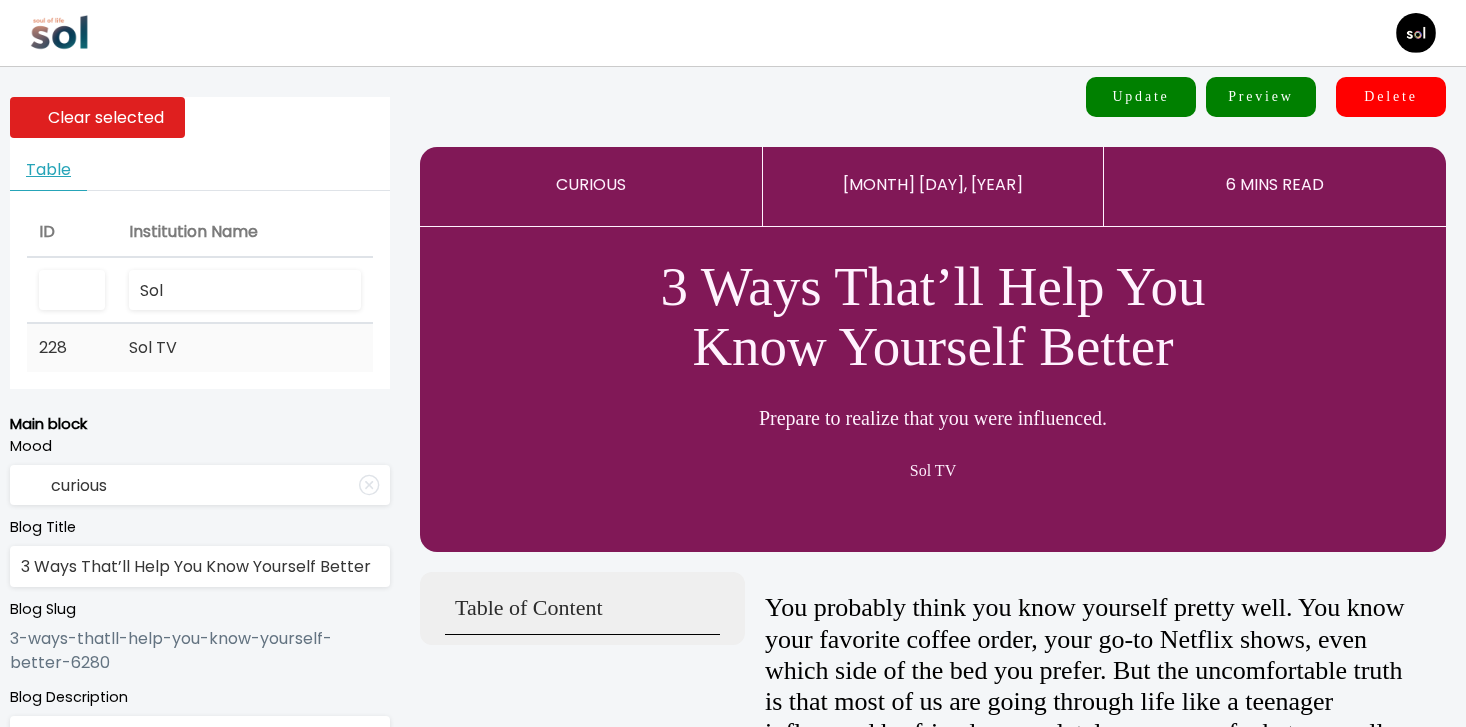 type on "Sol" 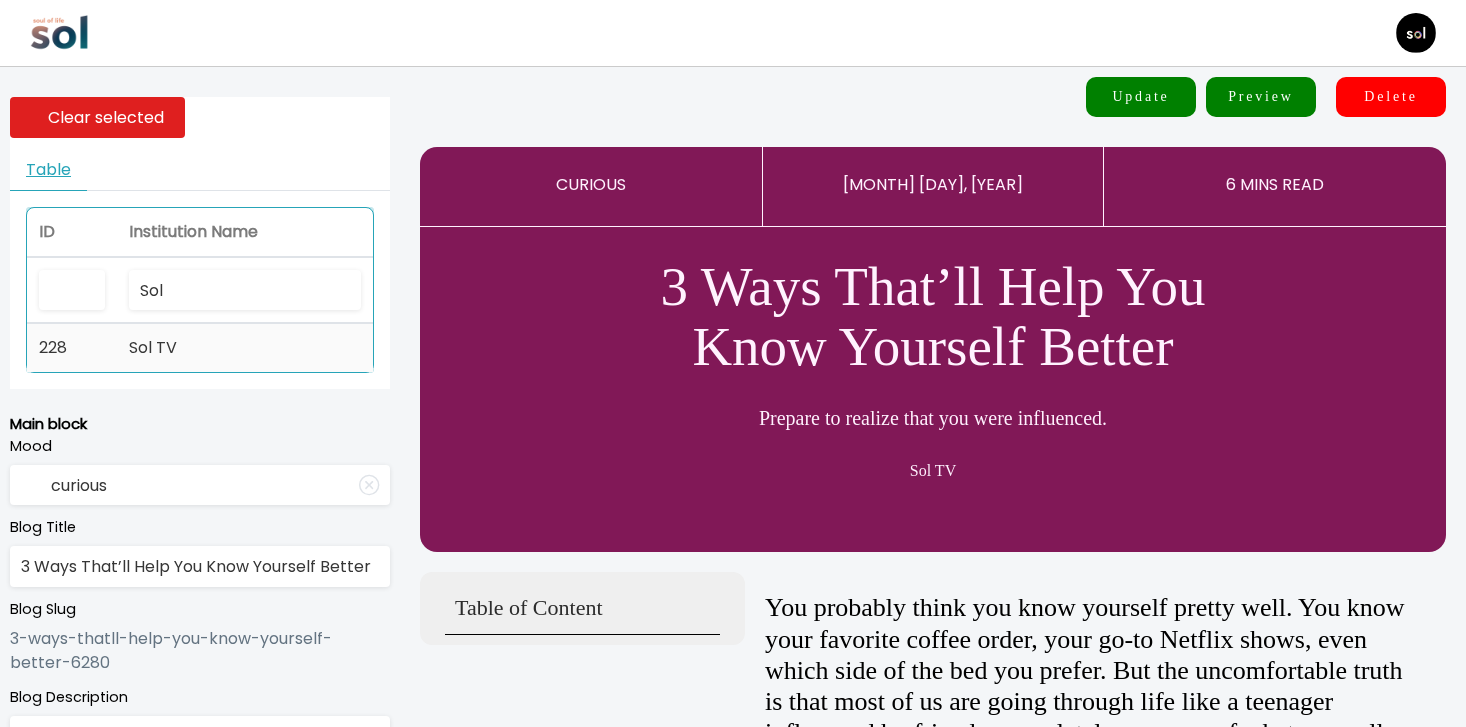 click on "Sol TV" at bounding box center [245, 348] 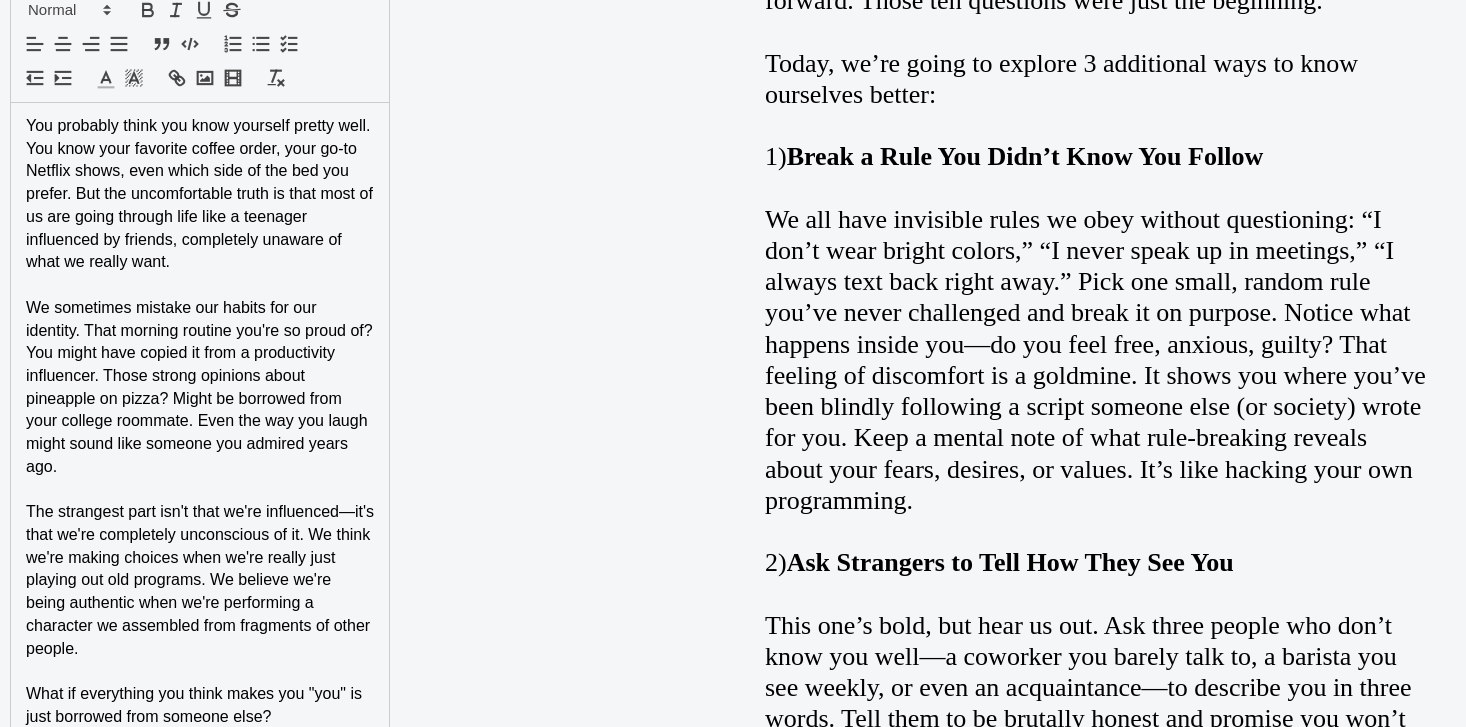 click on "We sometimes mistake our habits for our identity. That morning routine you're so proud of? You might have copied it from a productivity influencer. Those strong opinions about pineapple on pizza? Might be borrowed from your college roommate. Even the way you laugh might sound like someone you admired years ago." at bounding box center [201, 387] 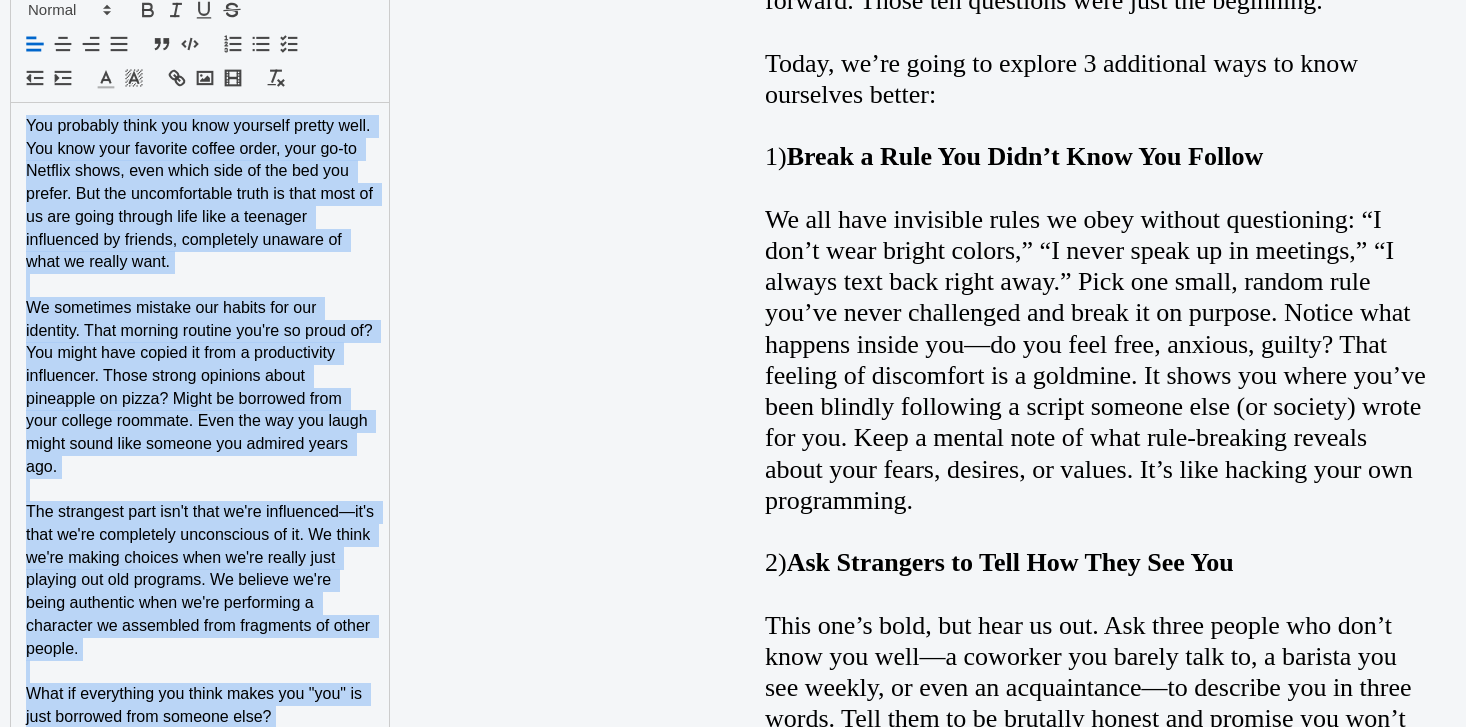 scroll, scrollTop: 1014, scrollLeft: 0, axis: vertical 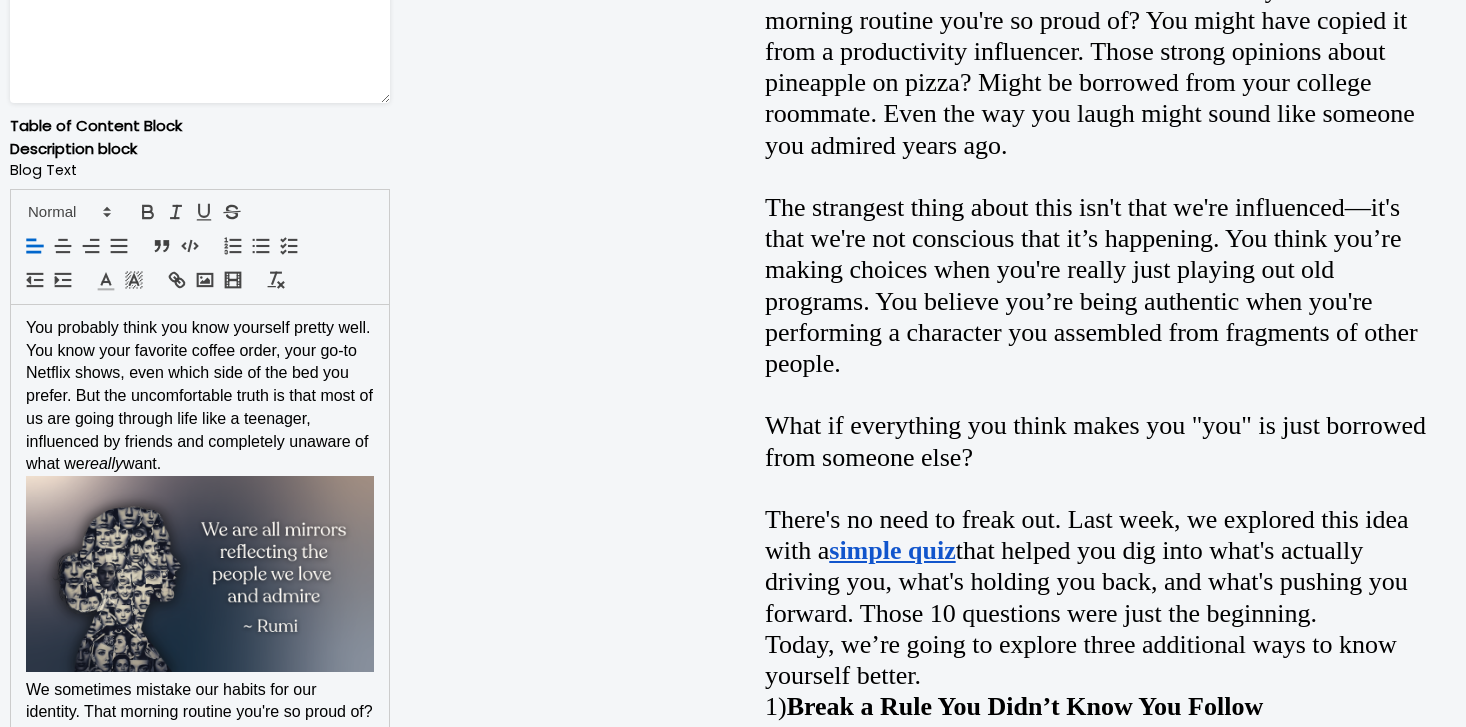 click on "You probably think you know yourself pretty well. You know your favorite coffee order, your go-to Netflix shows, even which side of the bed you prefer. But the uncomfortable truth is that most of us are going through life like a teenager, influenced by friends and completely unaware of what we  really  want." at bounding box center [200, 396] 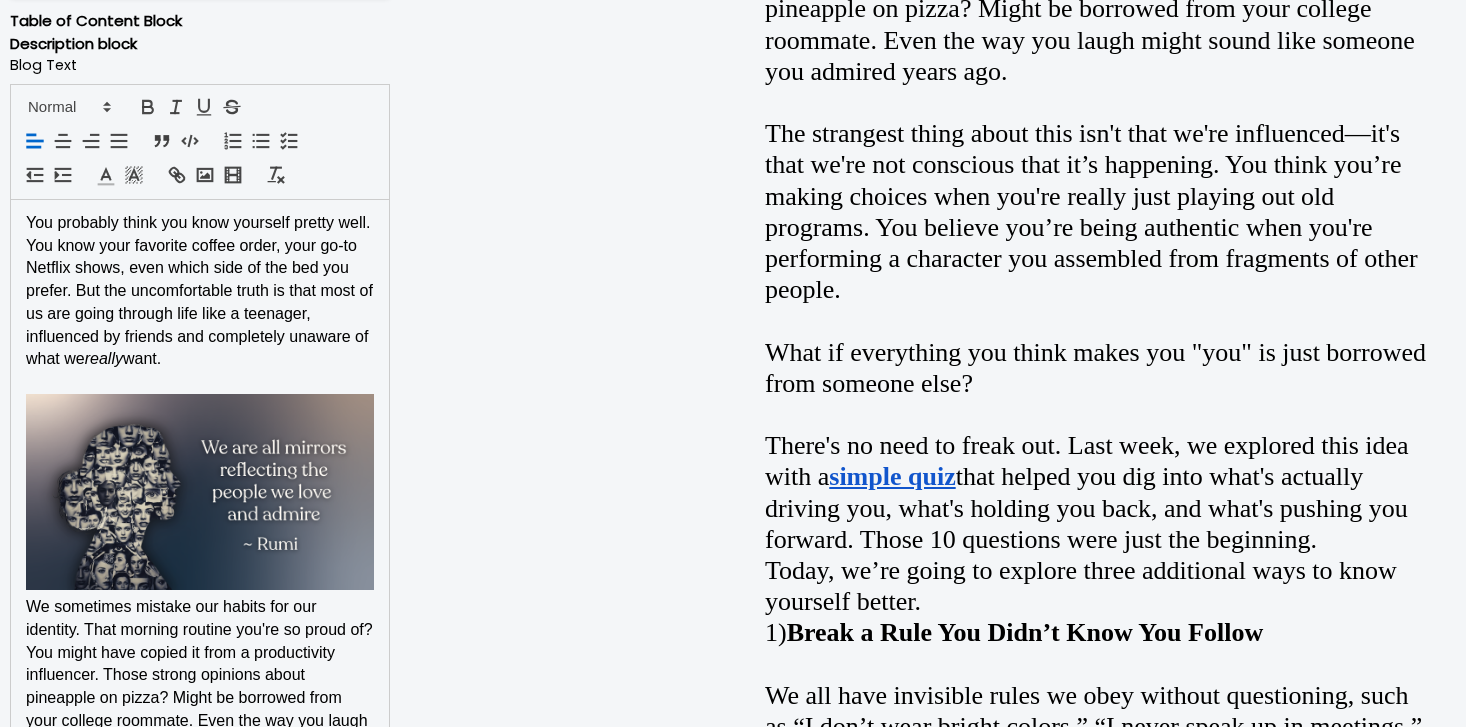 scroll, scrollTop: 1307, scrollLeft: 0, axis: vertical 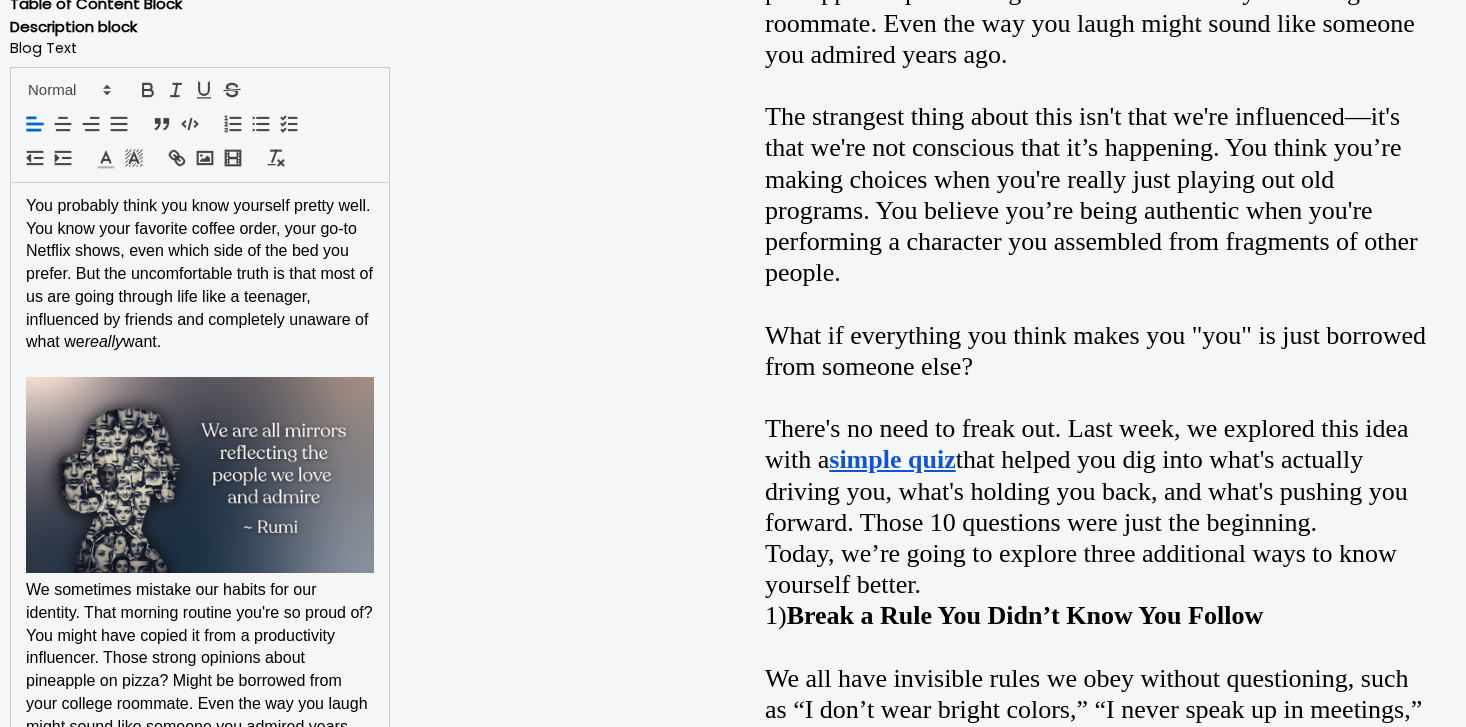 click on "We sometimes mistake our habits for our identity. That morning routine you're so proud of? You might have copied it from a productivity influencer. Those strong opinions about pineapple on pizza? Might be borrowed from your college roommate. Even the way you laugh might sound like someone you admired years ago." at bounding box center (201, 669) 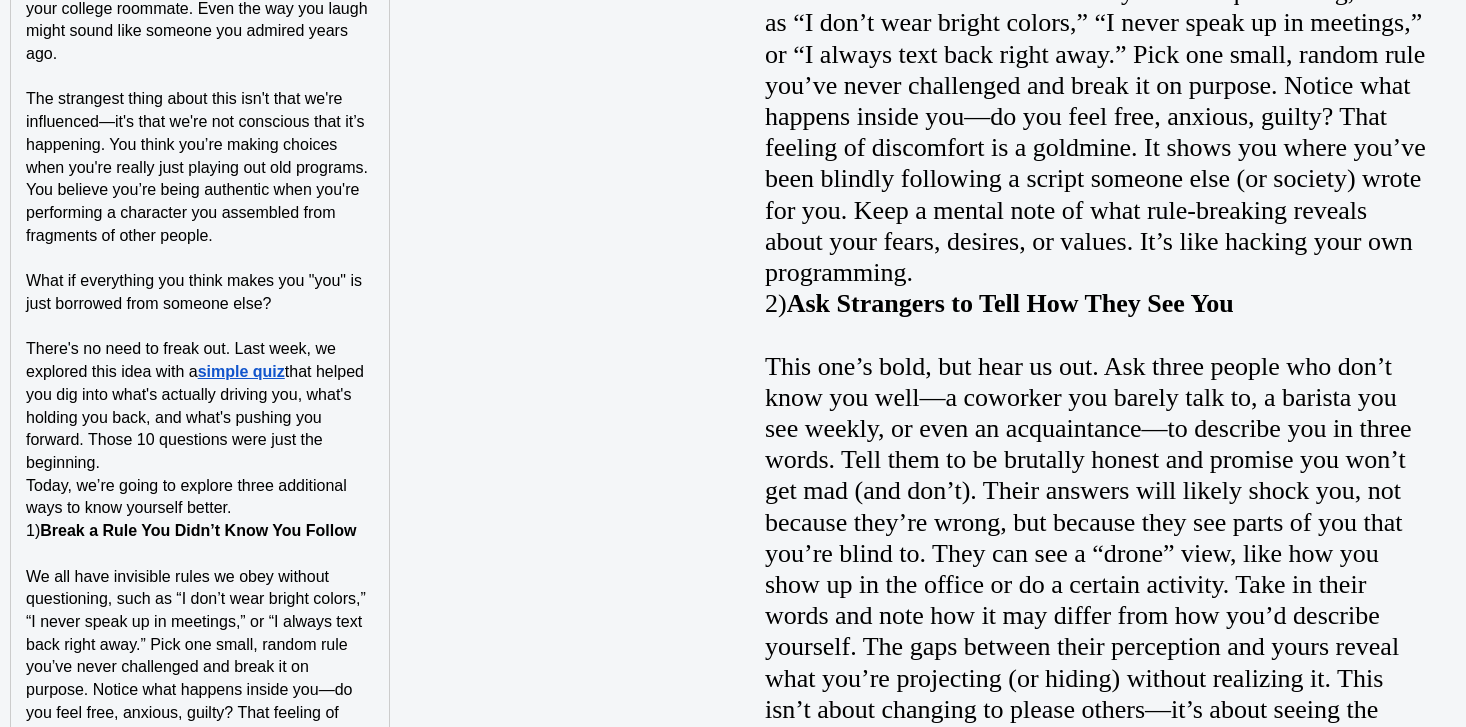 scroll, scrollTop: 2032, scrollLeft: 0, axis: vertical 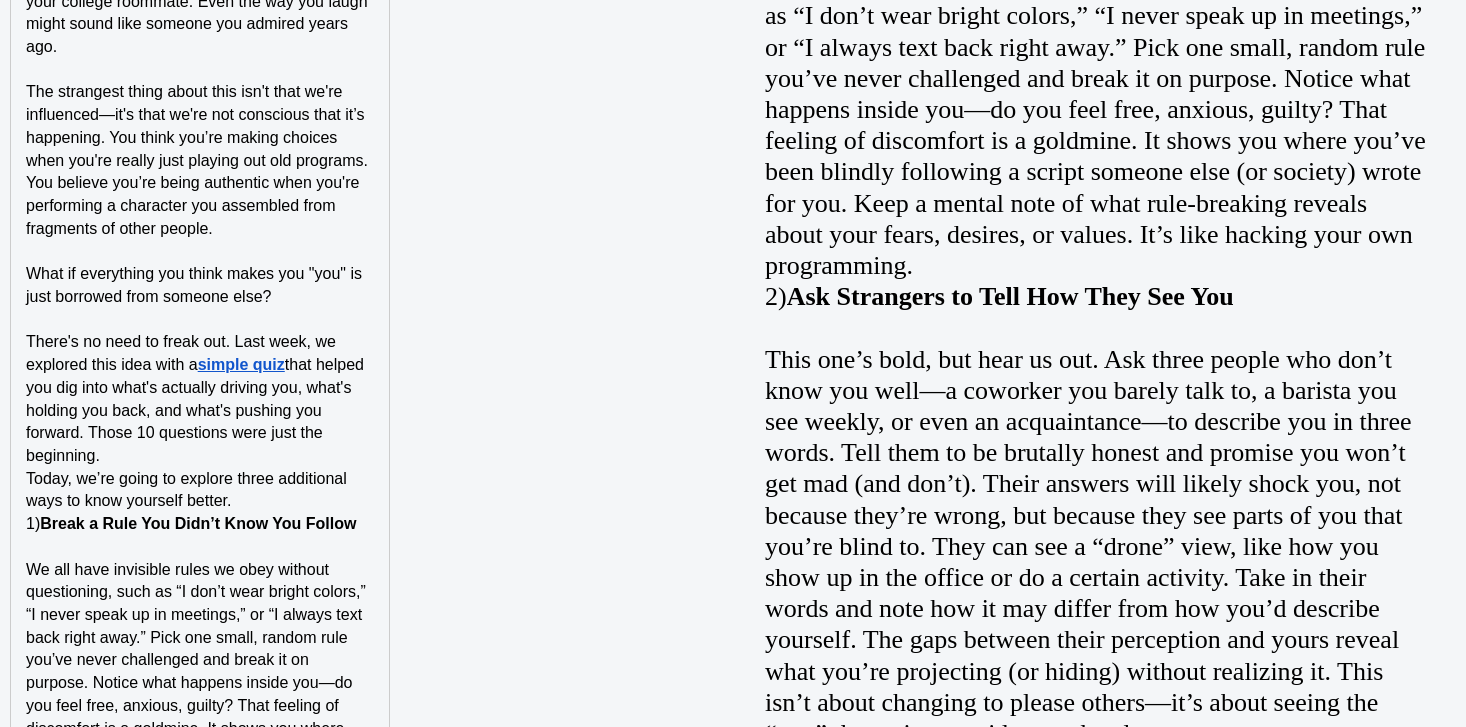 click on "Today, we’re going to explore three additional ways to know yourself better." at bounding box center (200, 490) 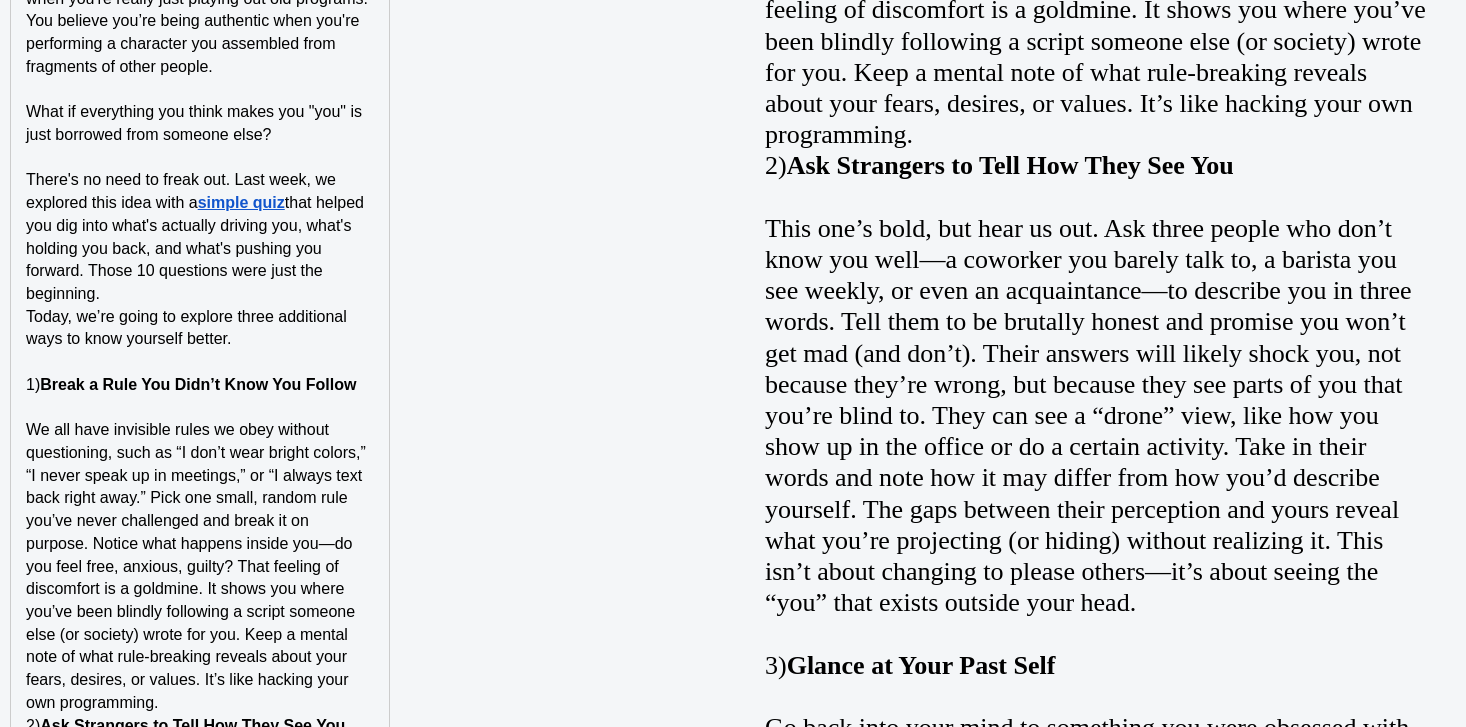 scroll, scrollTop: 2466, scrollLeft: 0, axis: vertical 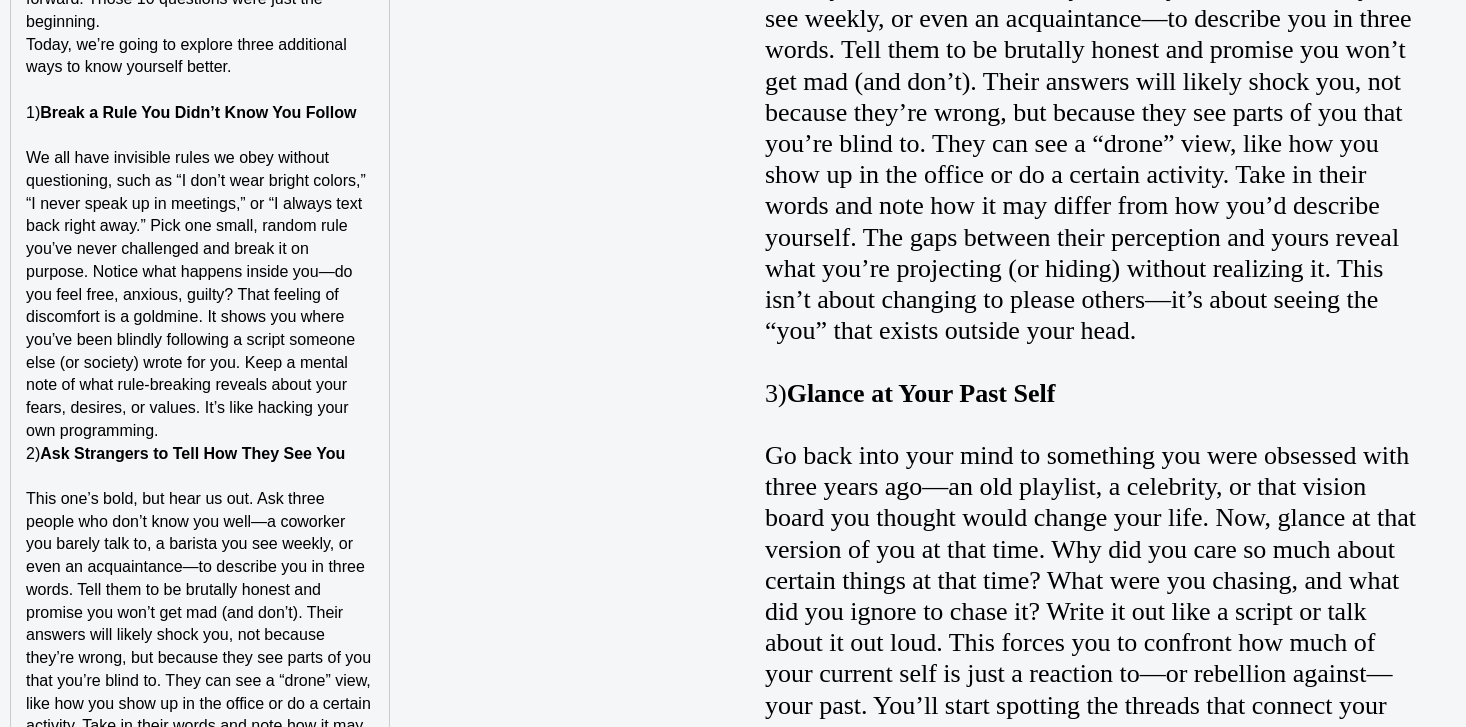 click on "We all have invisible rules we obey without questioning, such as “I don’t wear bright colors,” “I never speak up in meetings,” or “I always text back right away.” Pick one small, random rule you’ve never challenged and break it on purpose. Notice what happens inside you—do you feel free, anxious, guilty? That feeling of discomfort is a goldmine. It shows you where you’ve been blindly following a script someone else (or society) wrote for you. Keep a mental note of what rule-breaking reveals about your fears, desires, or values. It’s like hacking your own programming." at bounding box center (200, 294) 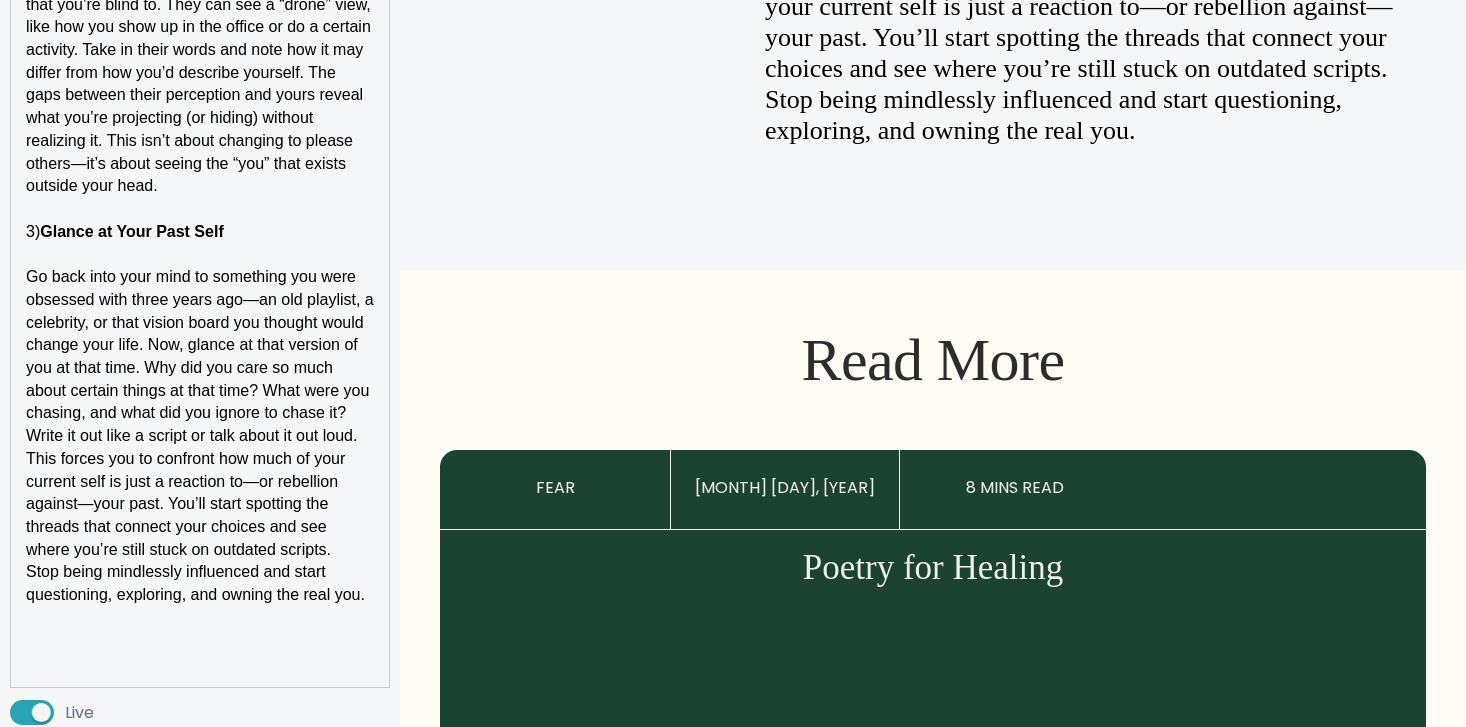 scroll, scrollTop: 3098, scrollLeft: 0, axis: vertical 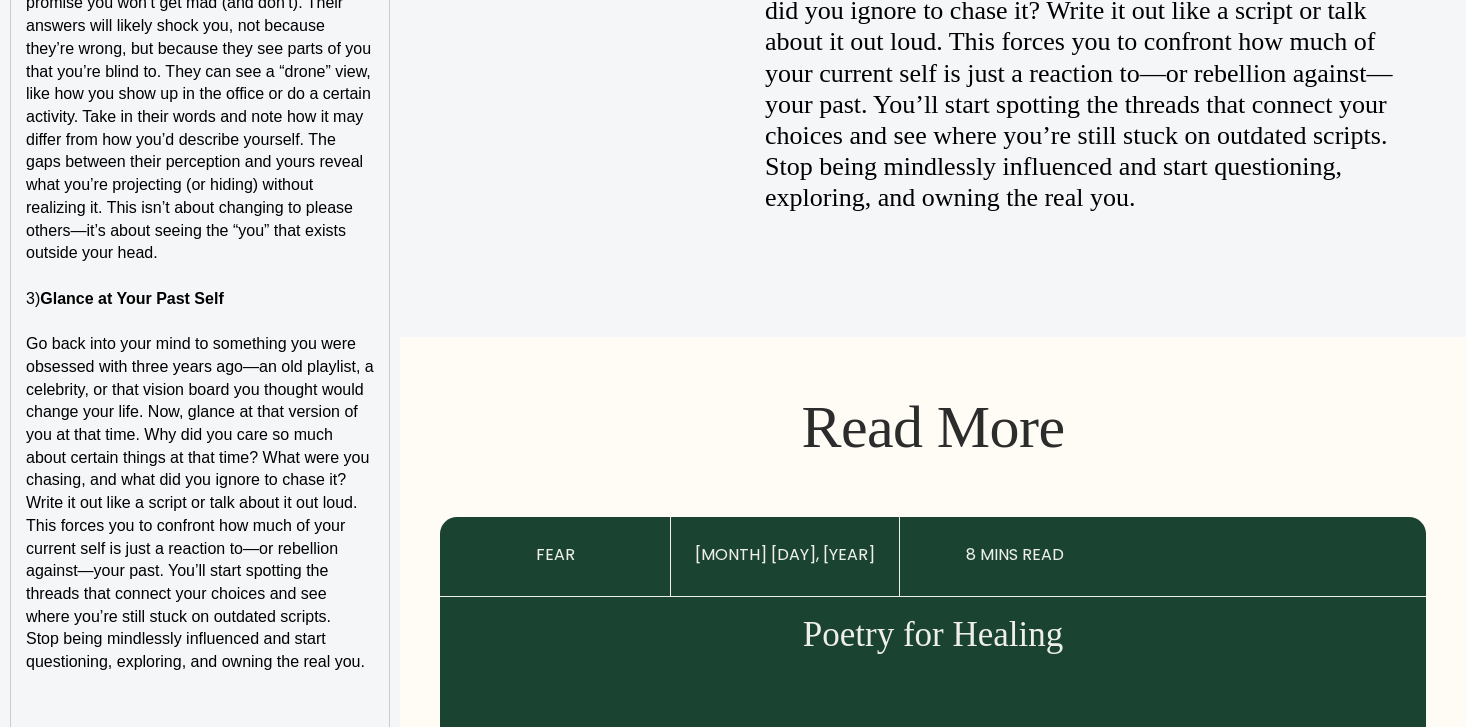 click on "Glance at Your Past Self" at bounding box center (131, 298) 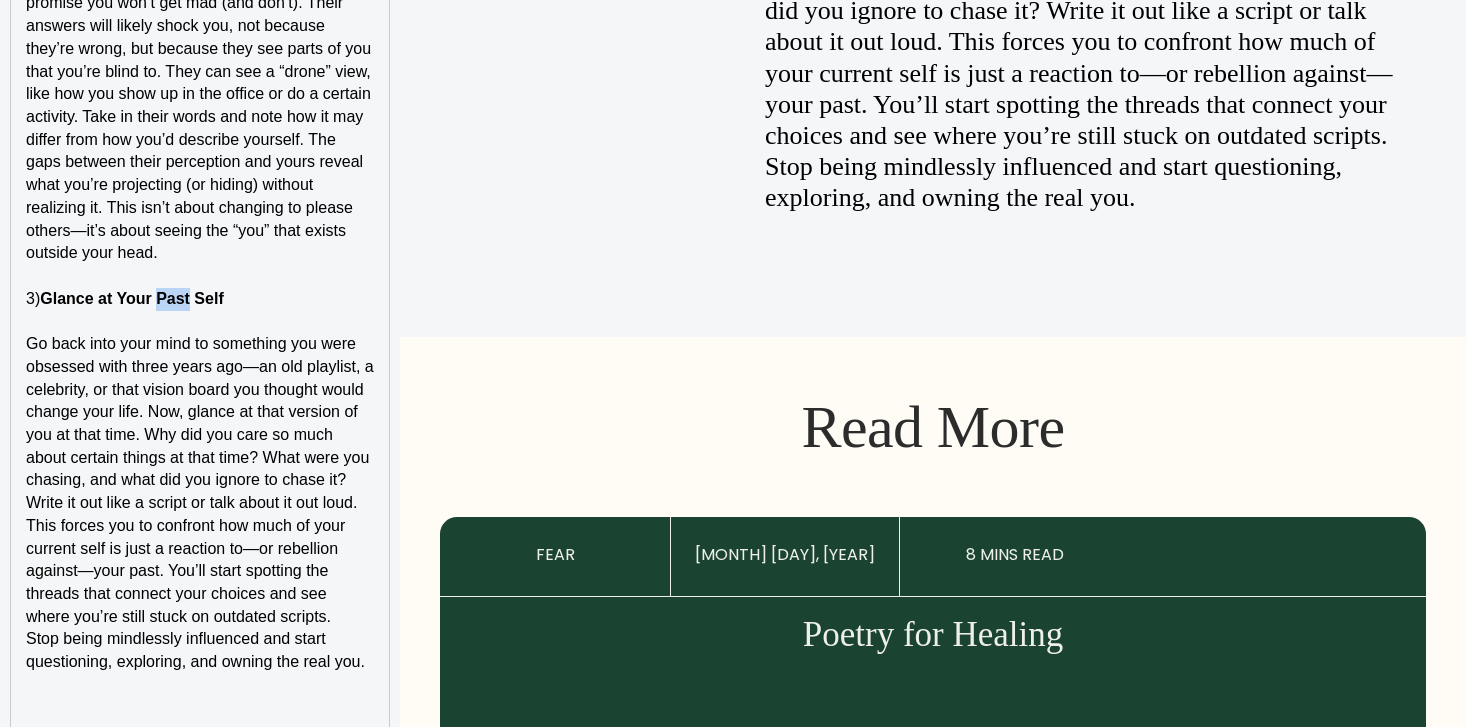 click on "Glance at Your Past Self" at bounding box center (131, 298) 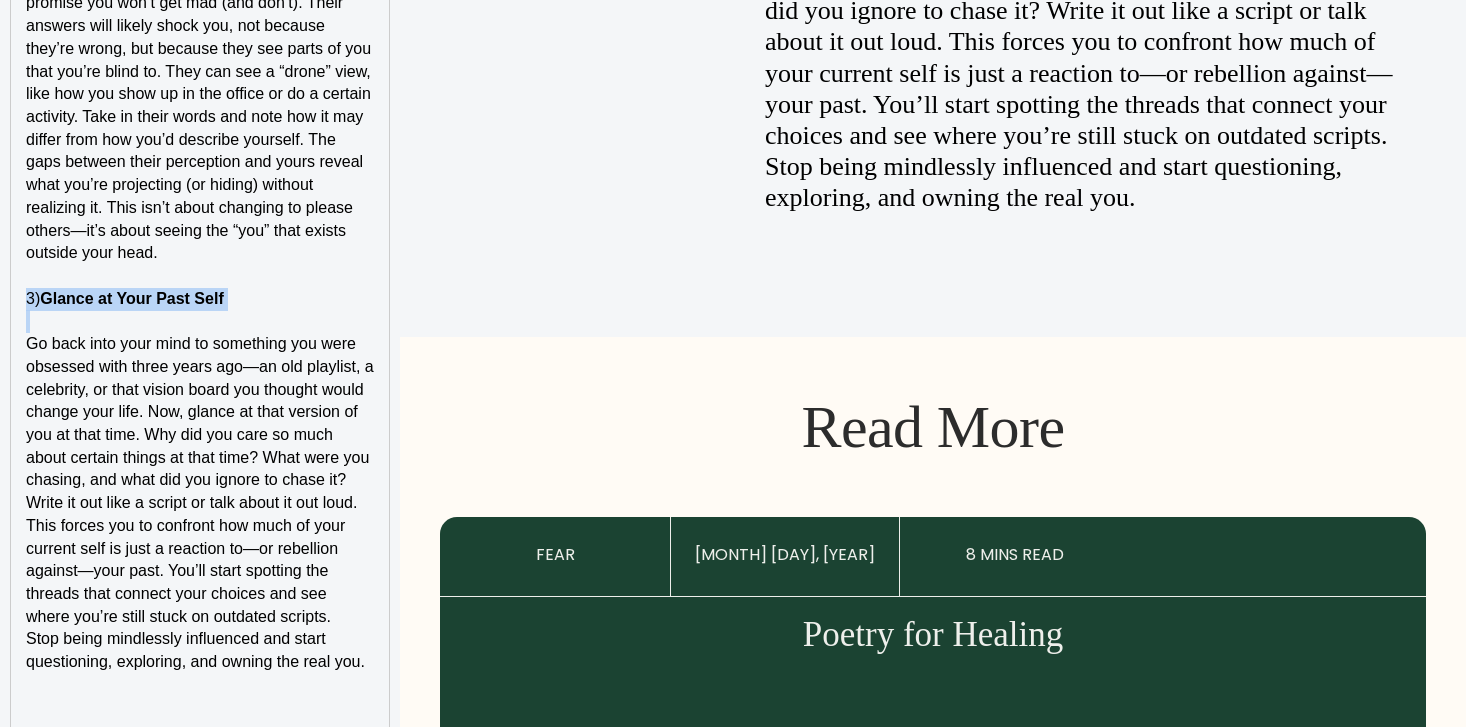 click on "Glance at Your Past Self" at bounding box center (131, 298) 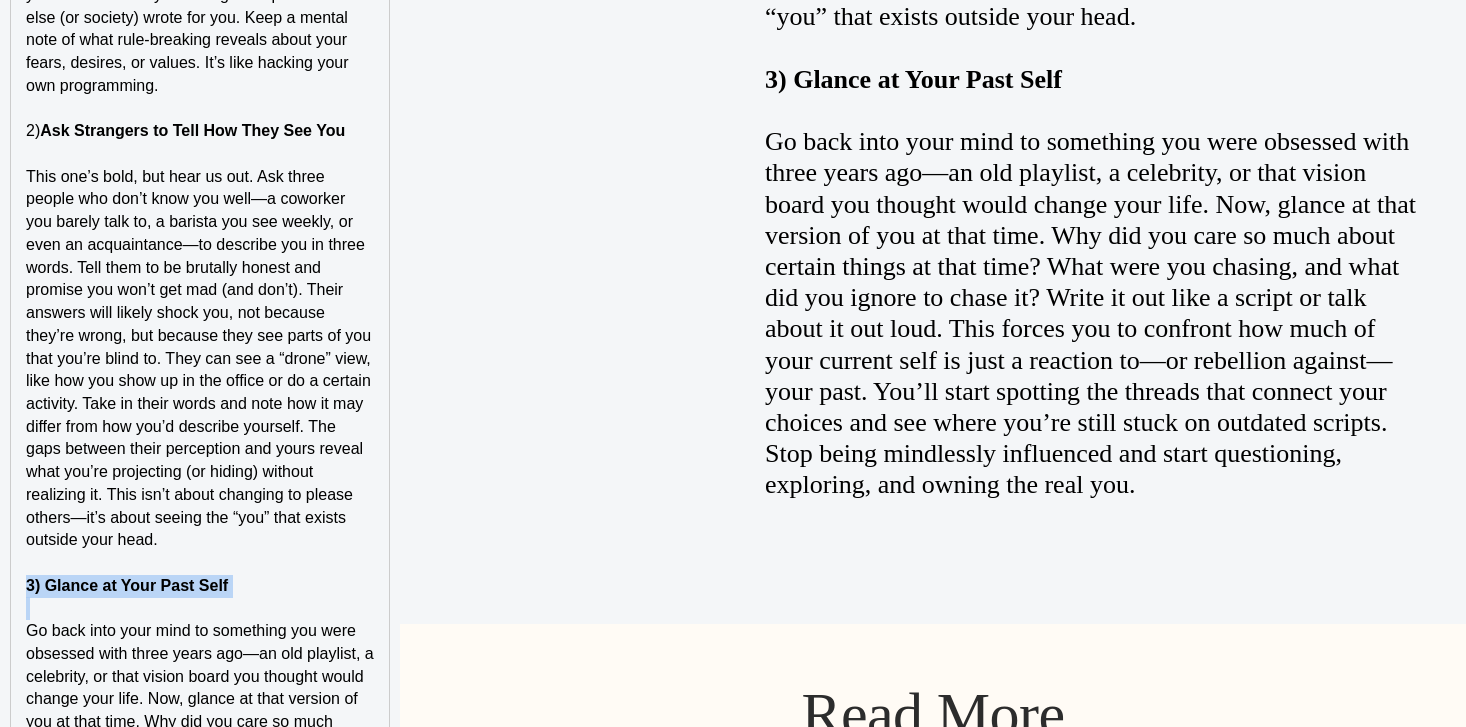 scroll, scrollTop: 2787, scrollLeft: 0, axis: vertical 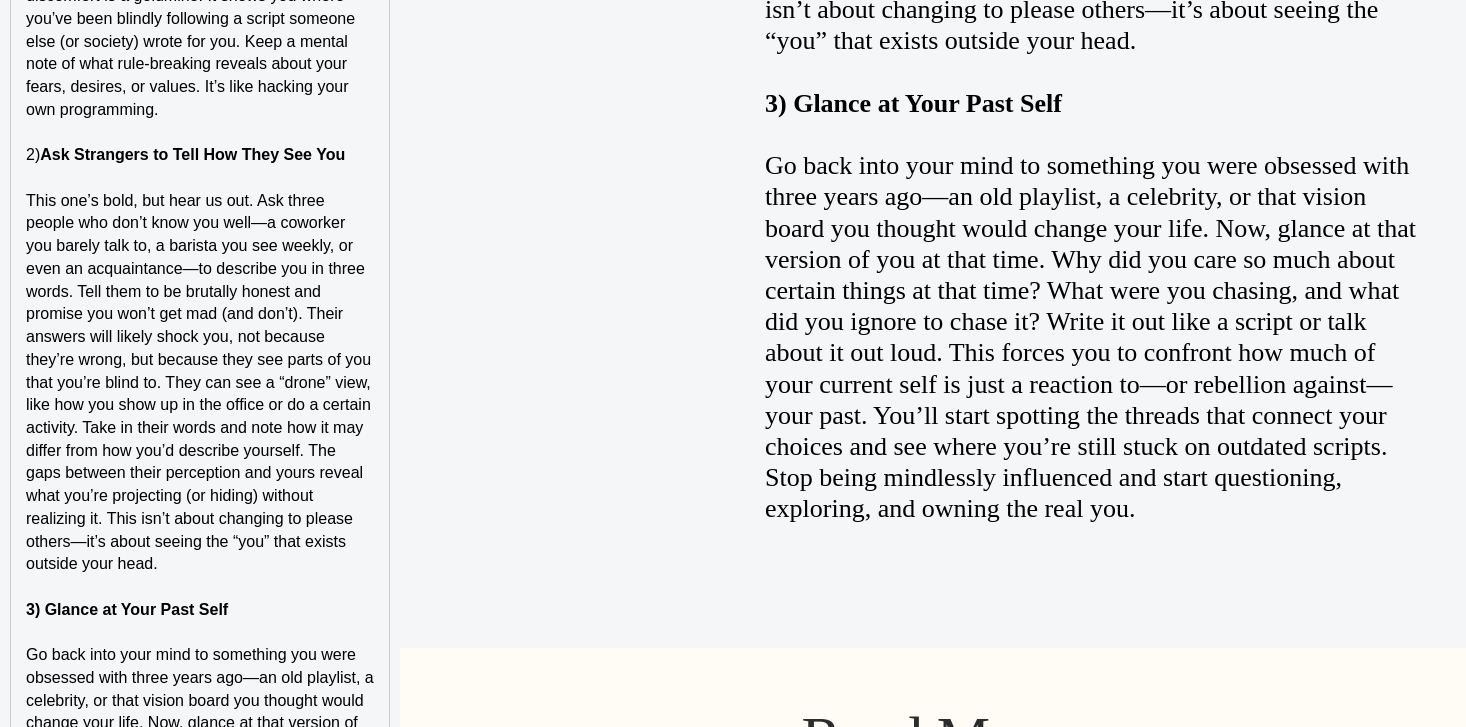 click on "2) Ask Strangers to Tell How They See You" at bounding box center (200, 155) 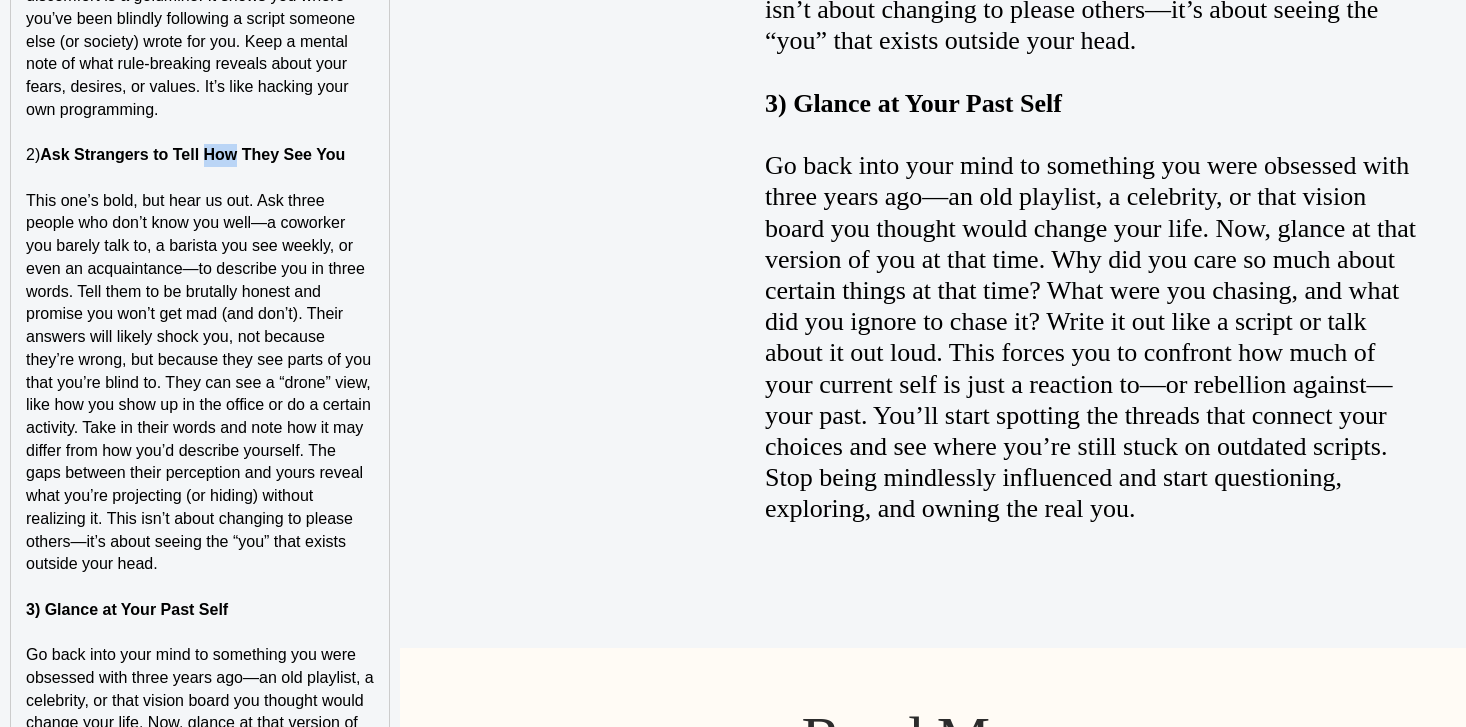 click on "2) Ask Strangers to Tell How They See You" at bounding box center [200, 155] 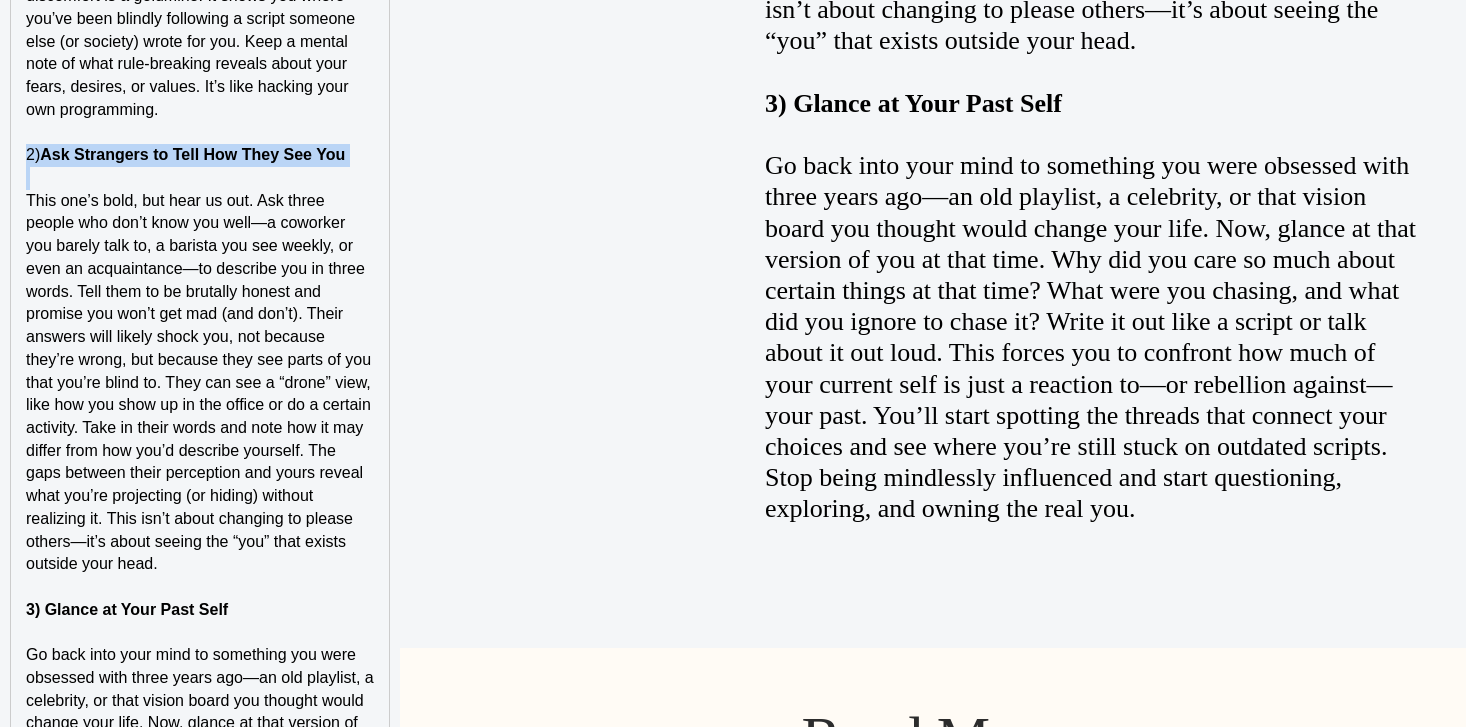 click on "2) Ask Strangers to Tell How They See You" at bounding box center (200, 155) 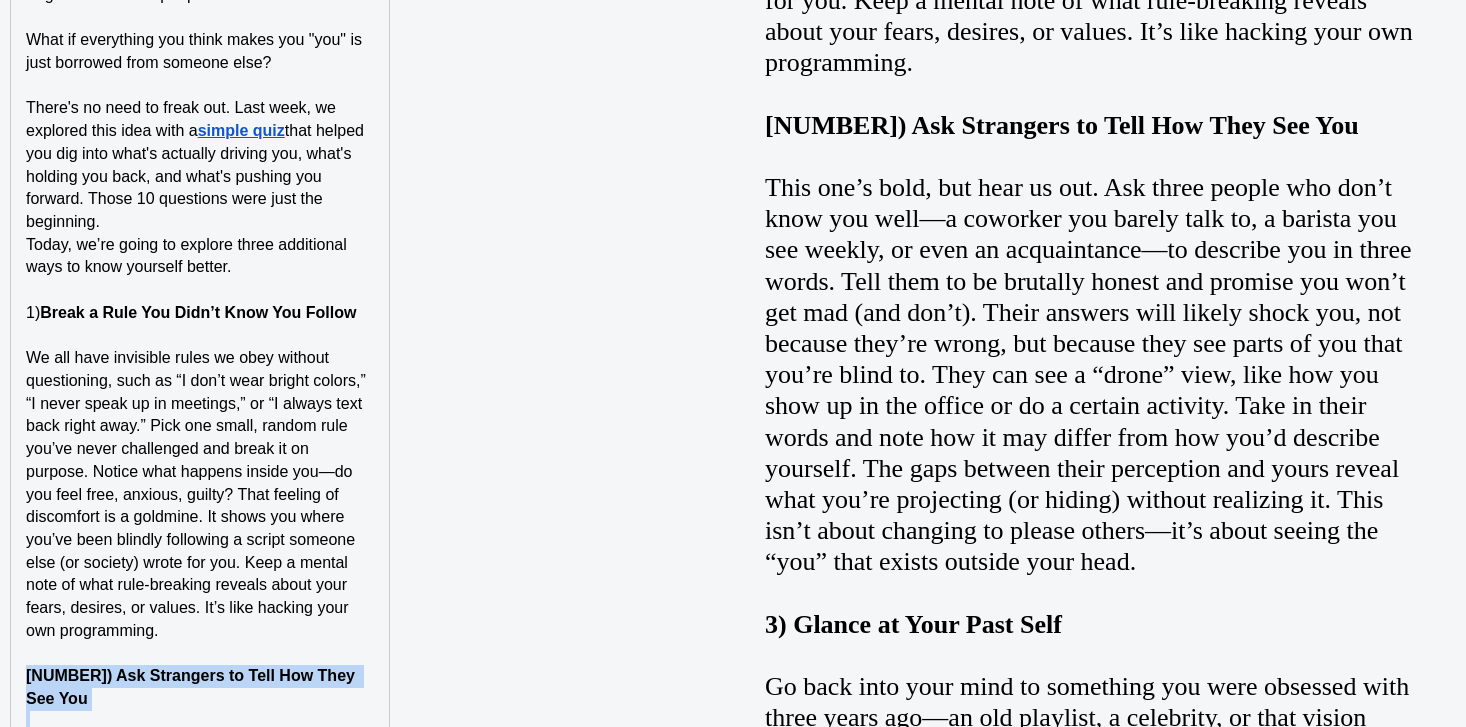 scroll, scrollTop: 2248, scrollLeft: 0, axis: vertical 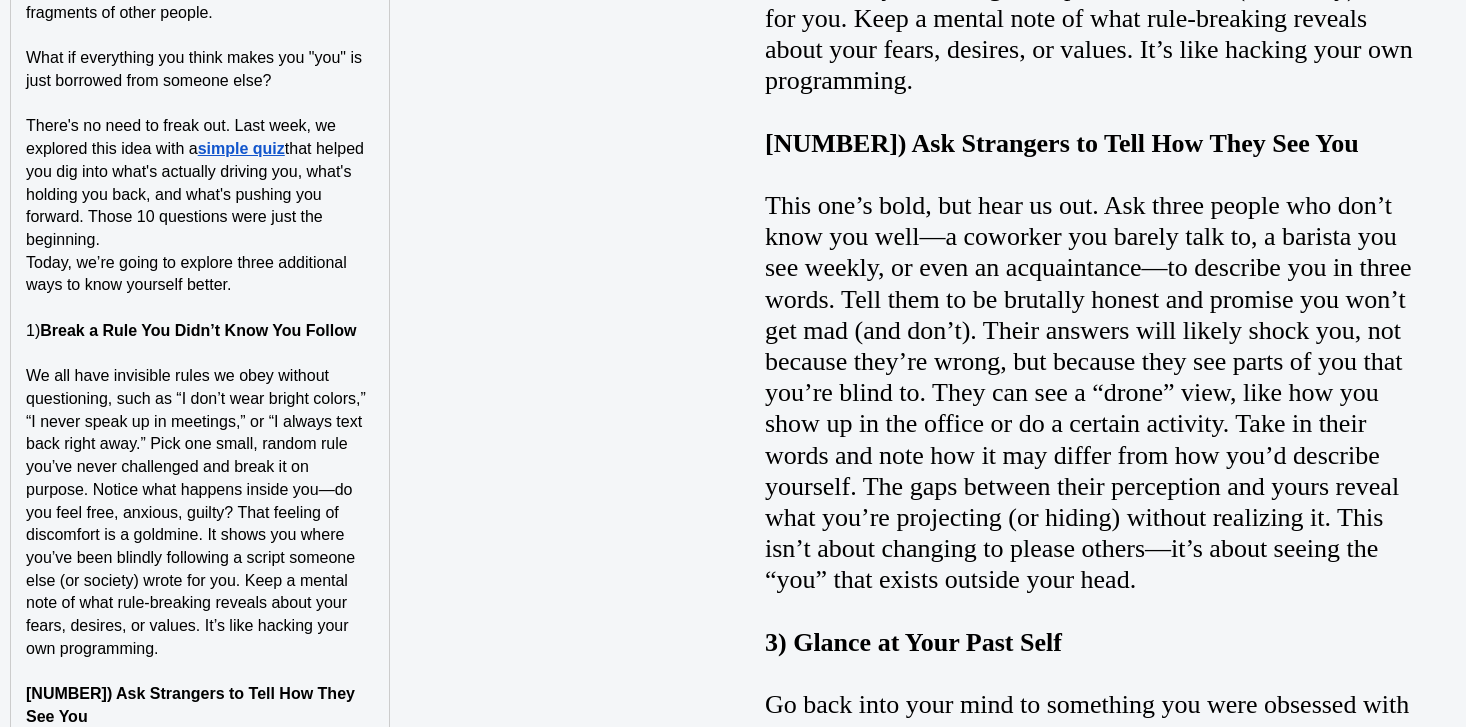 click on "Break a Rule You Didn’t Know You Follow" at bounding box center (198, 330) 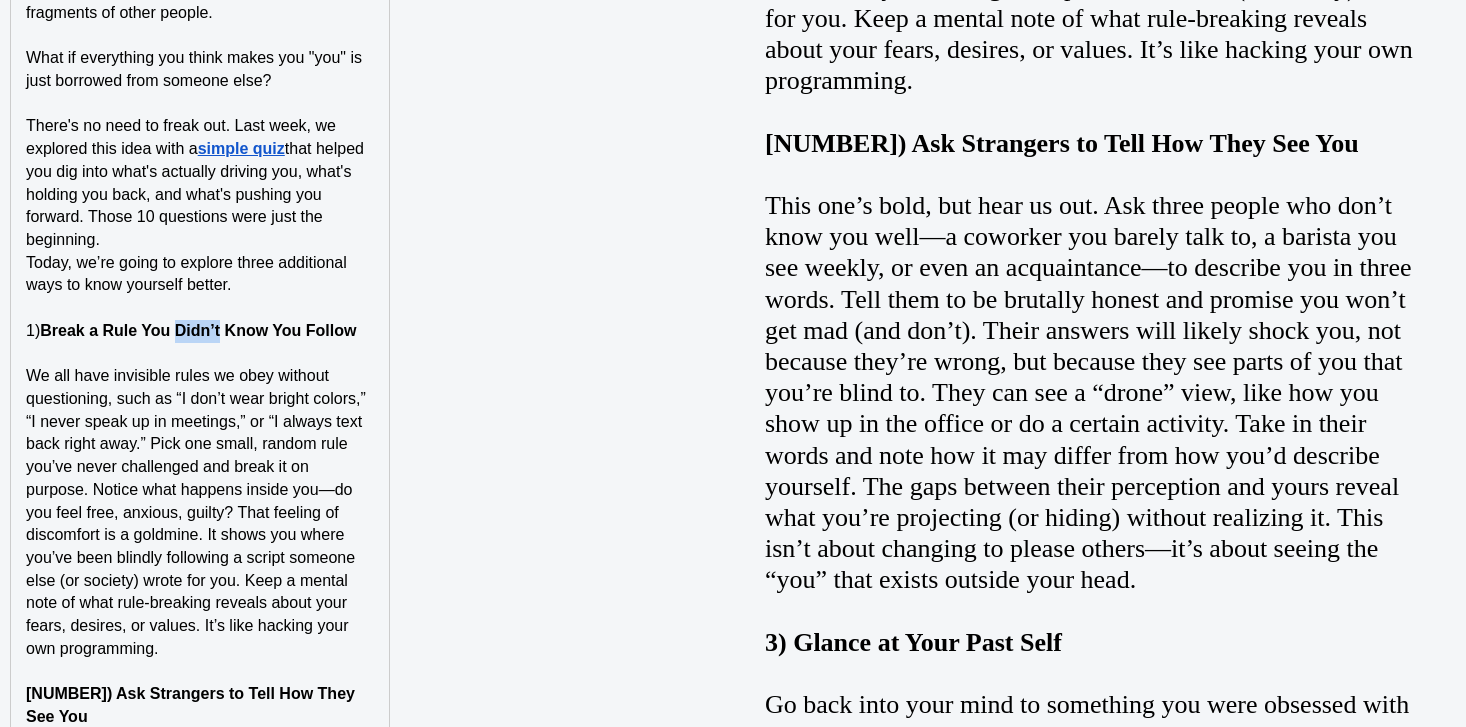 click on "Break a Rule You Didn’t Know You Follow" at bounding box center (198, 330) 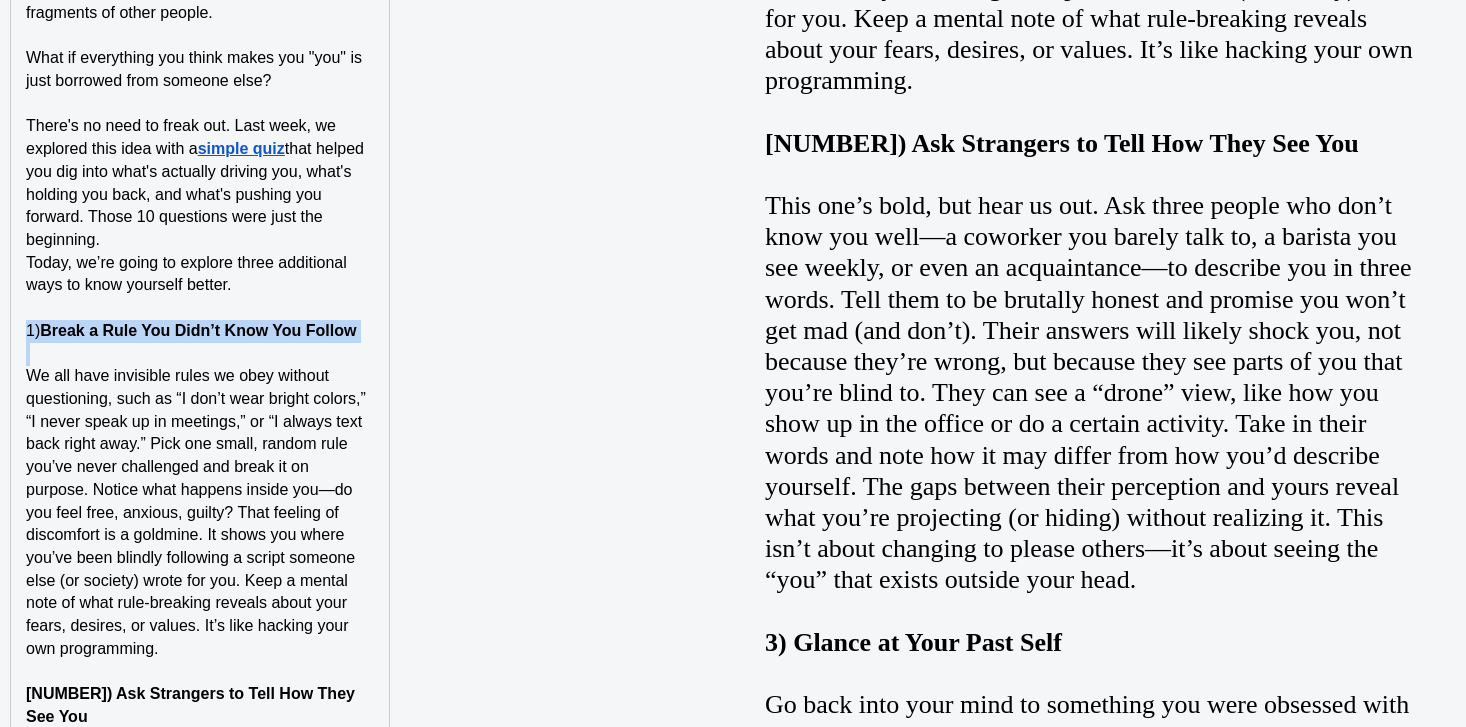click on "Break a Rule You Didn’t Know You Follow" at bounding box center [198, 330] 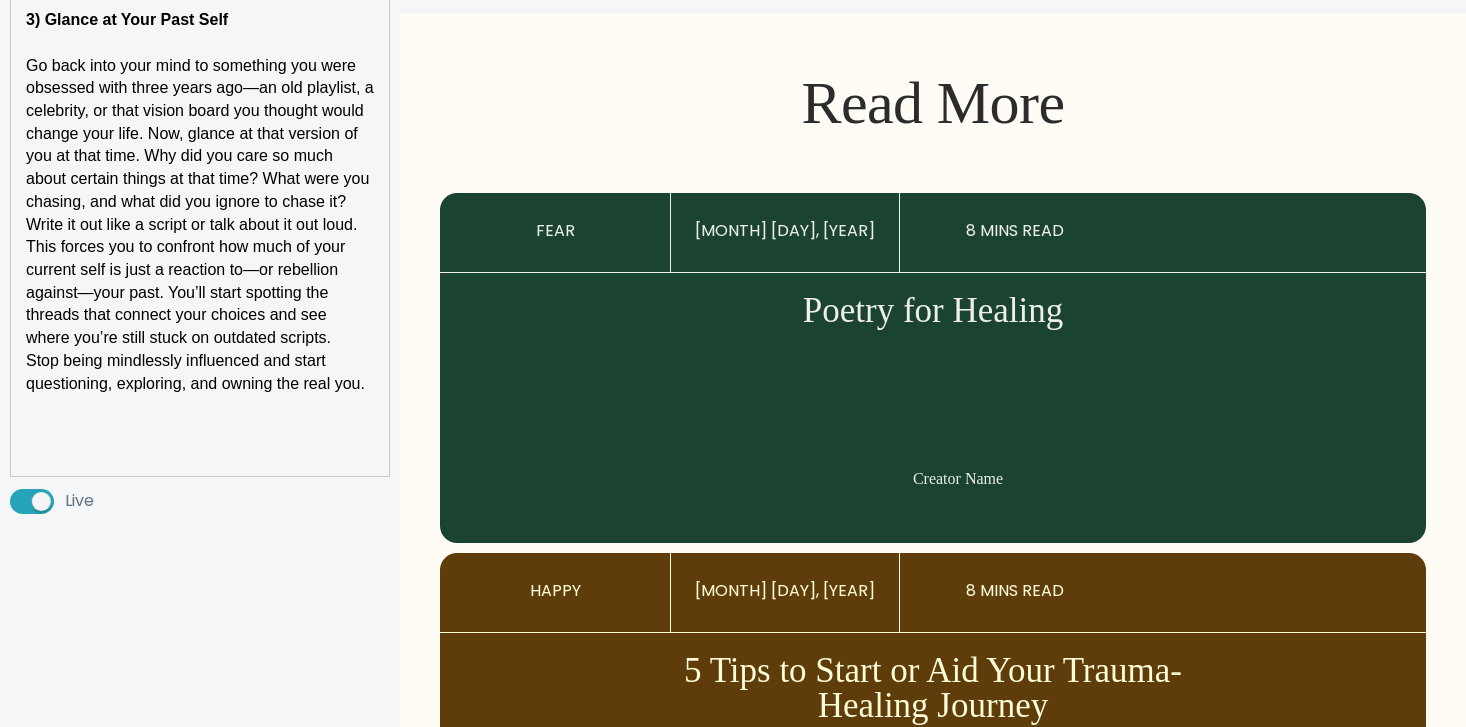 scroll, scrollTop: 3428, scrollLeft: 0, axis: vertical 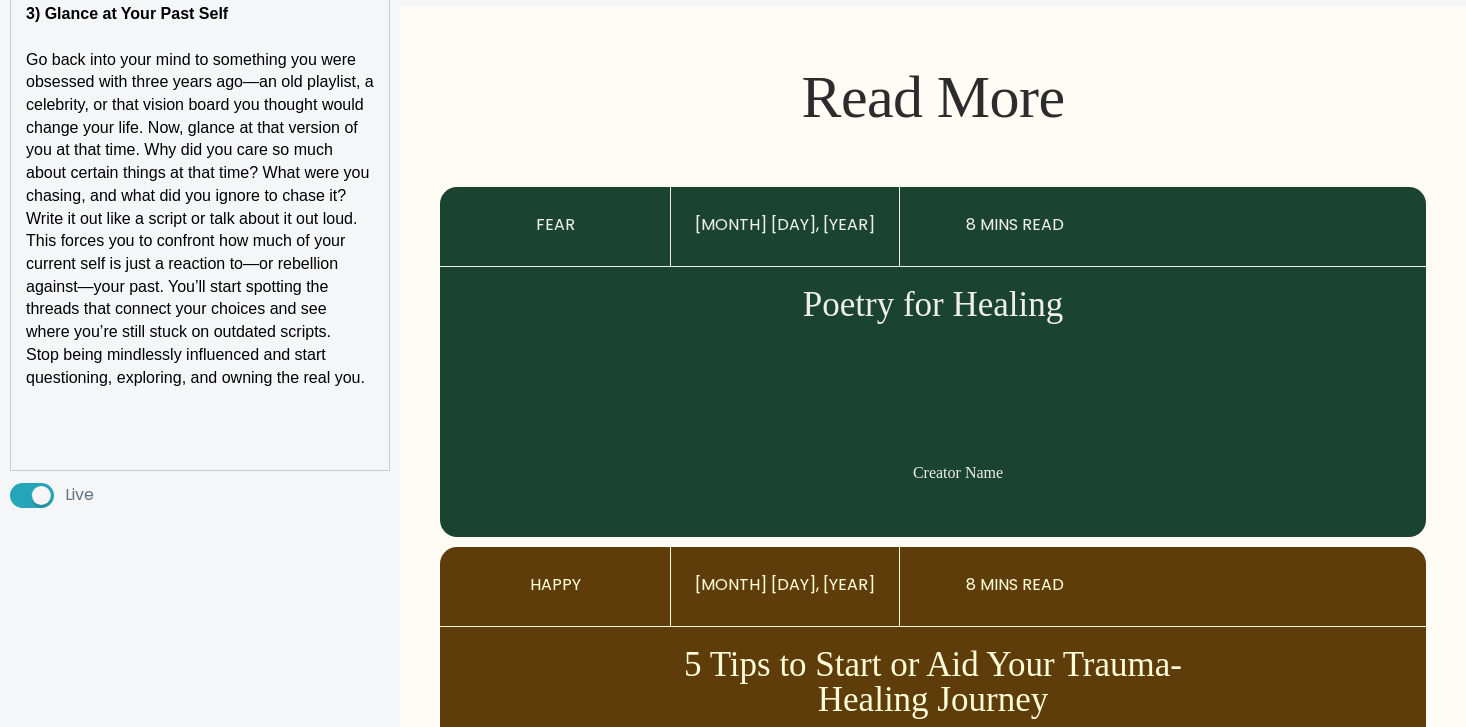 click at bounding box center [200, 423] 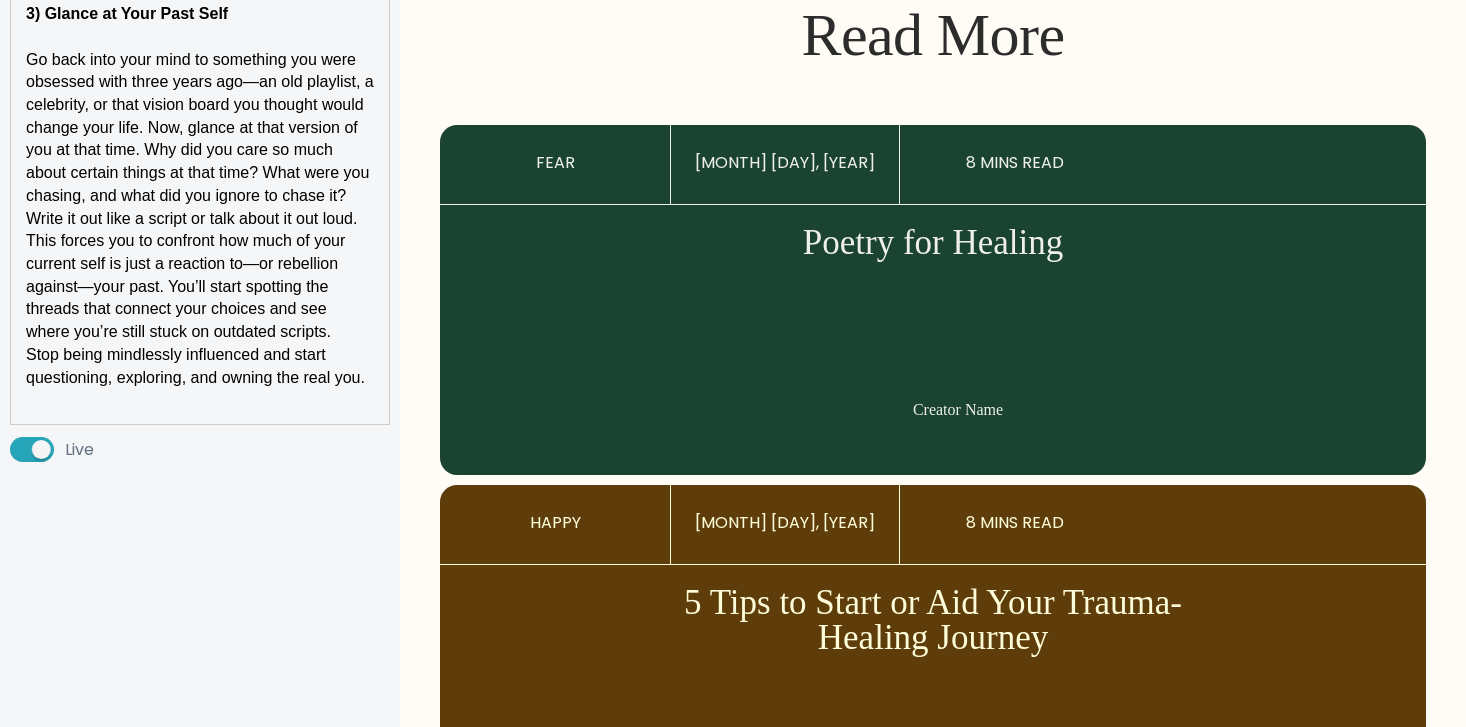 click on "Stop being mindlessly influenced and start questioning, exploring, and owning the real you." at bounding box center (200, 366) 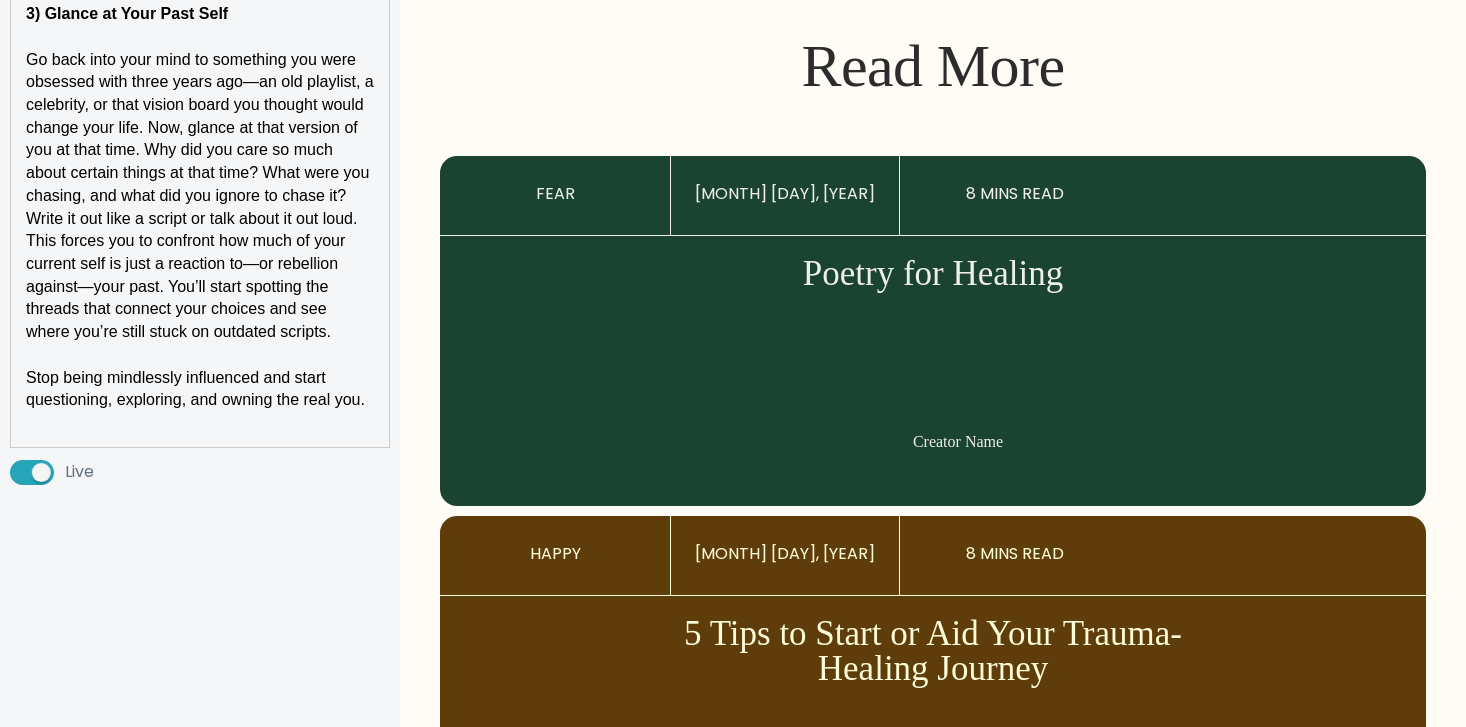 click at bounding box center (200, 423) 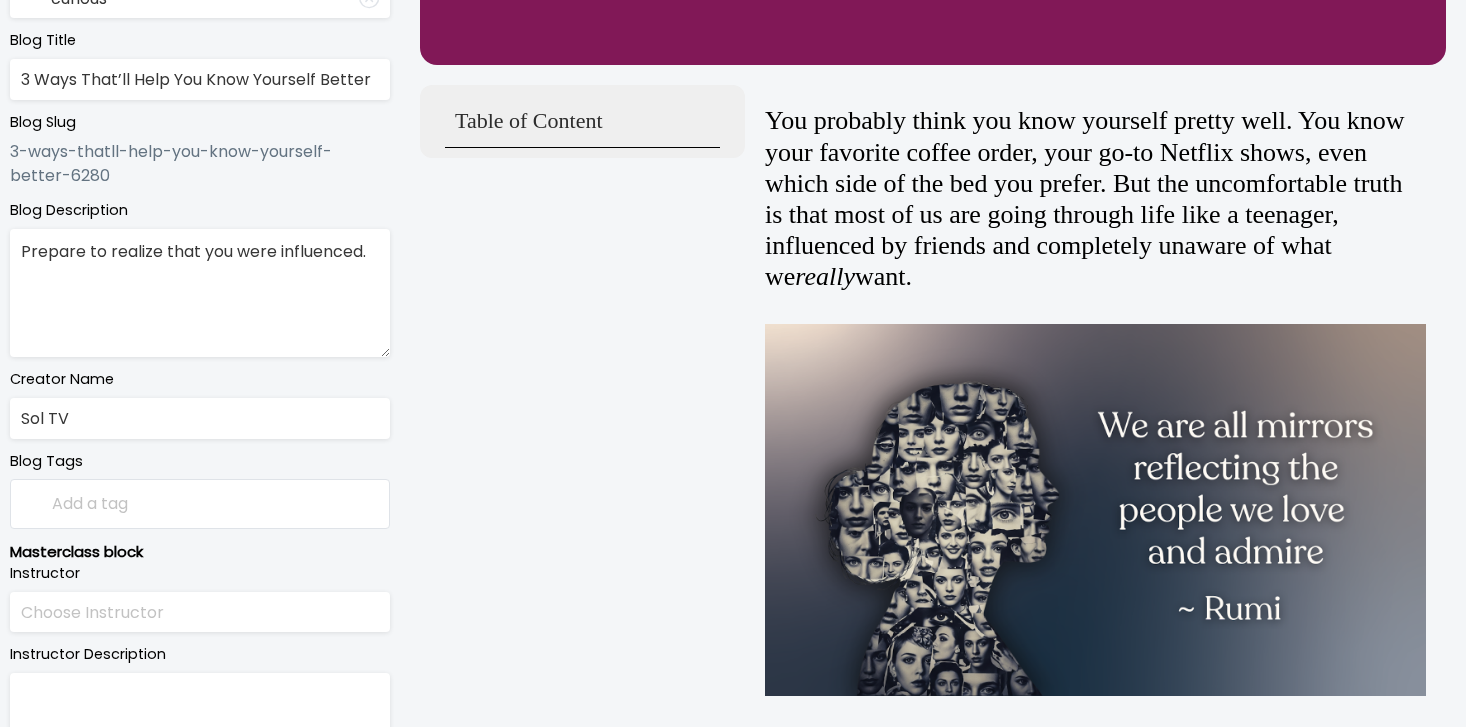 scroll, scrollTop: 0, scrollLeft: 0, axis: both 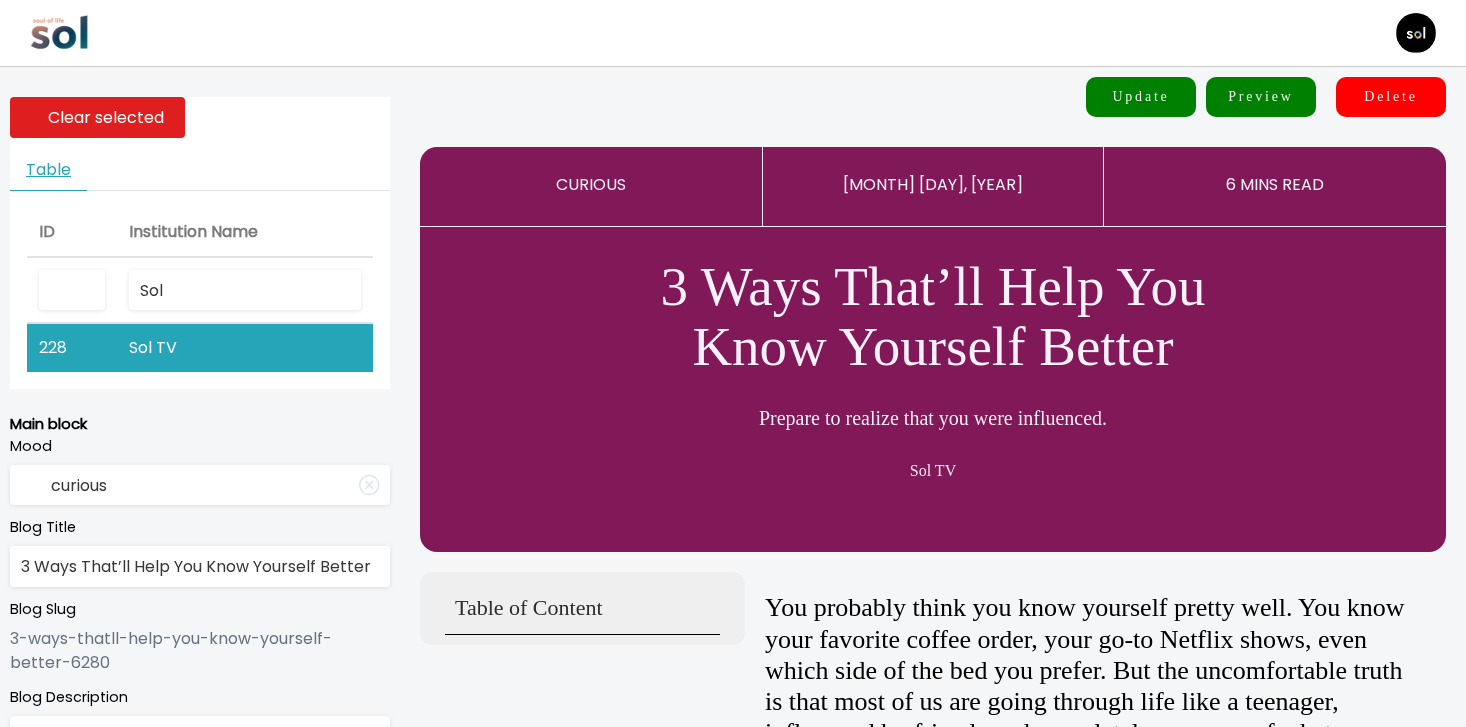 click on "3 Ways That’ll Help You Know Yourself Better" at bounding box center [200, 566] 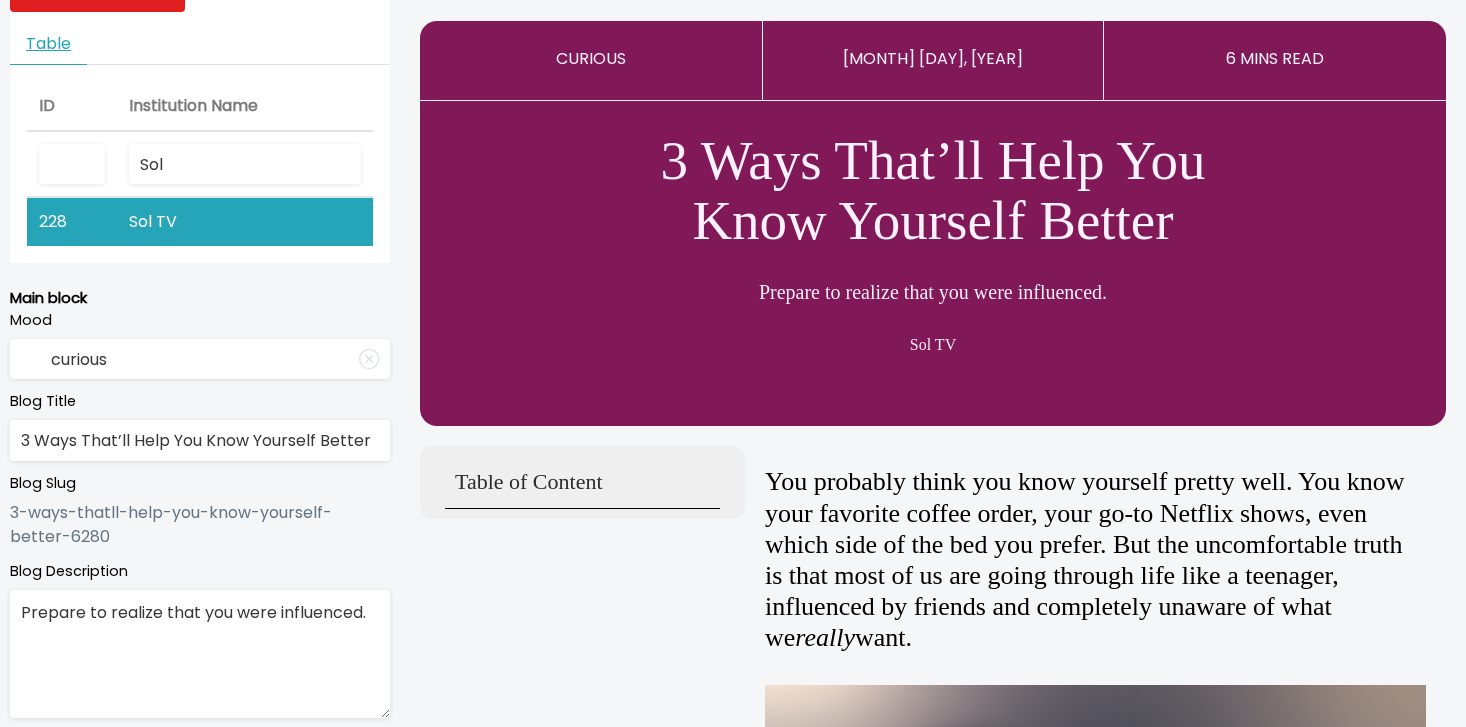 click on "Prepare to realize that you were influenced." at bounding box center [200, 654] 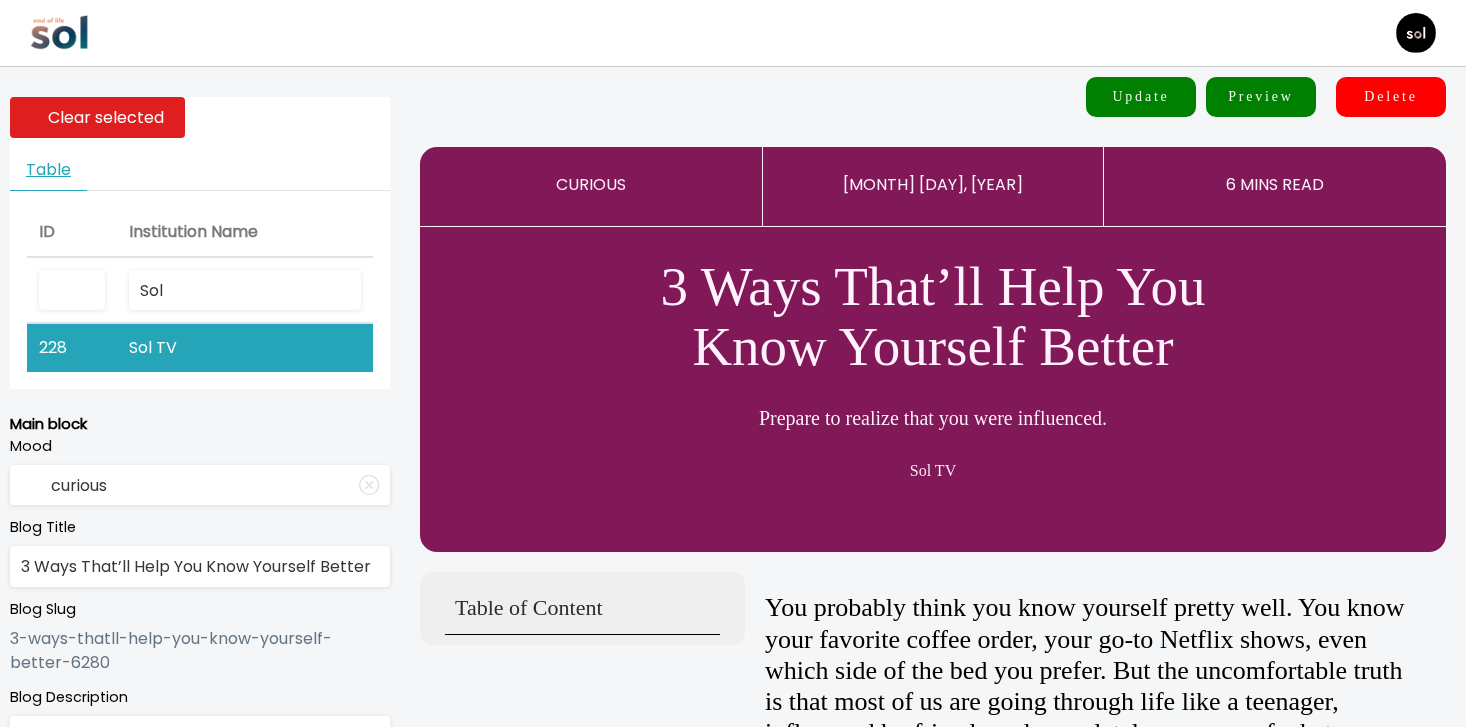 click on "Update" at bounding box center (1141, 97) 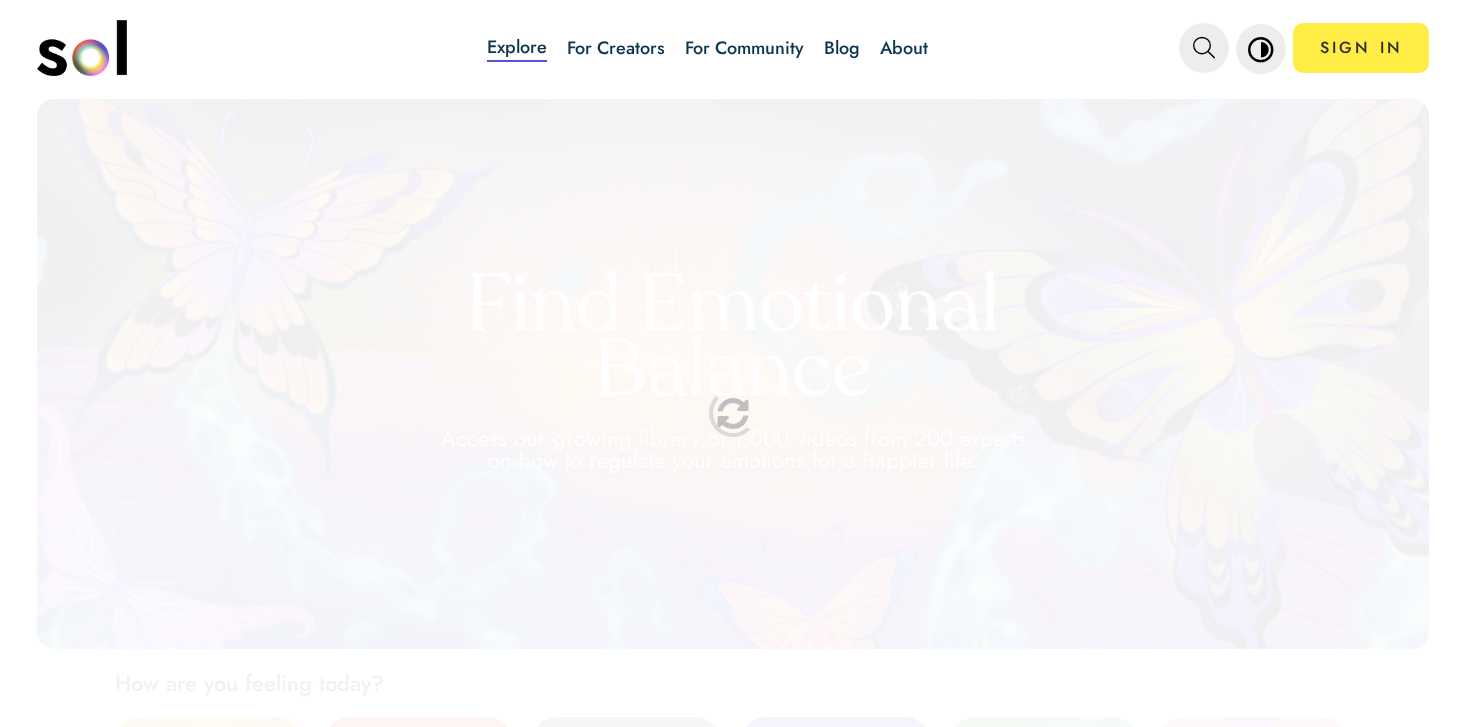 scroll, scrollTop: 0, scrollLeft: 0, axis: both 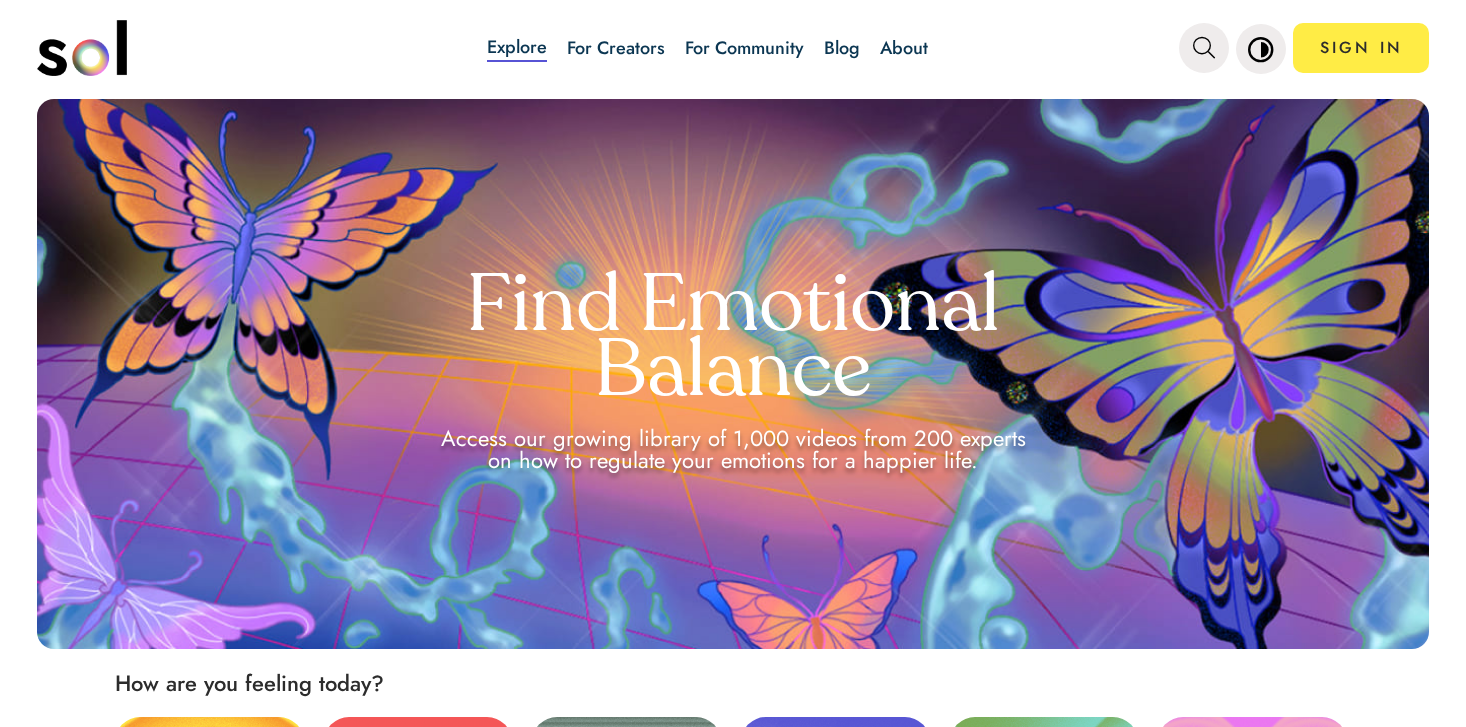 click on "Explore For Creators For Community Blog About" at bounding box center (708, 48) 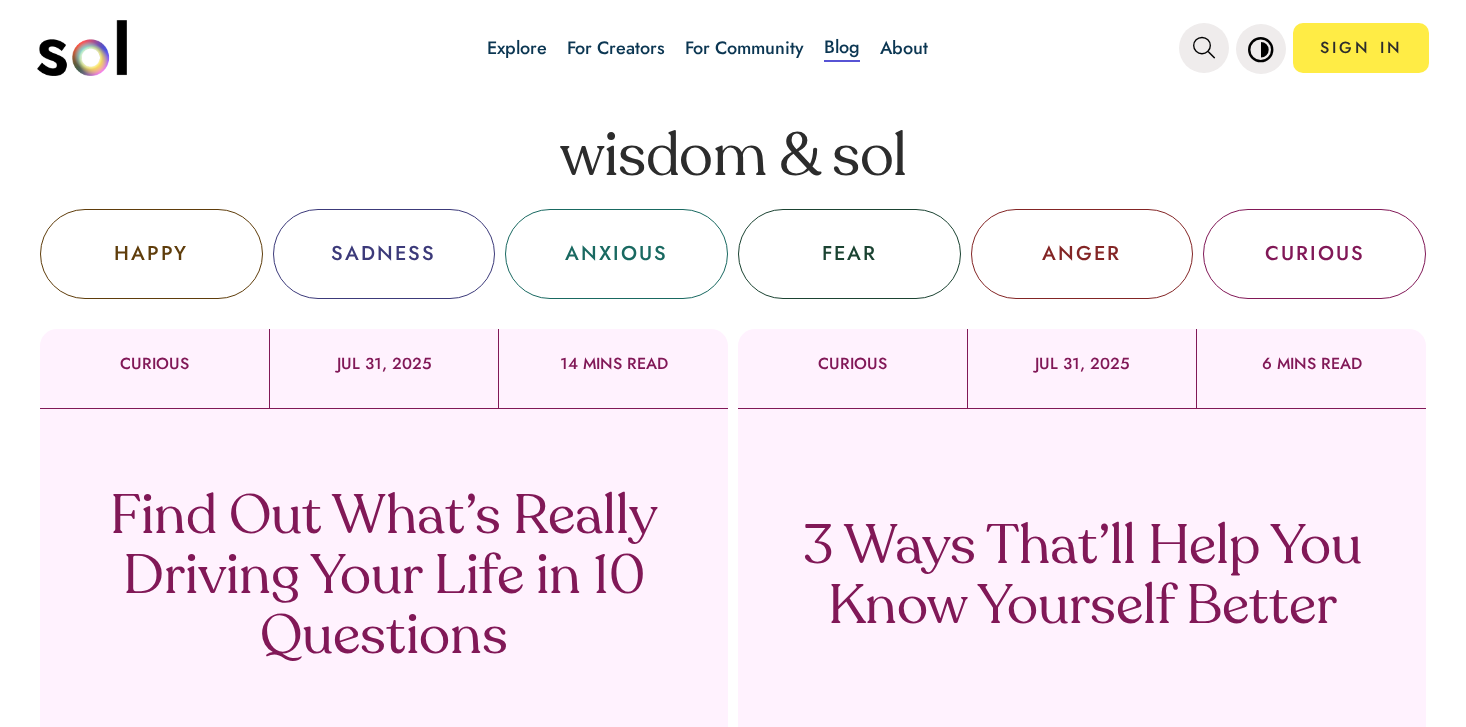 click on "3 Ways That’ll Help You Know Yourself Better" at bounding box center (1082, 579) 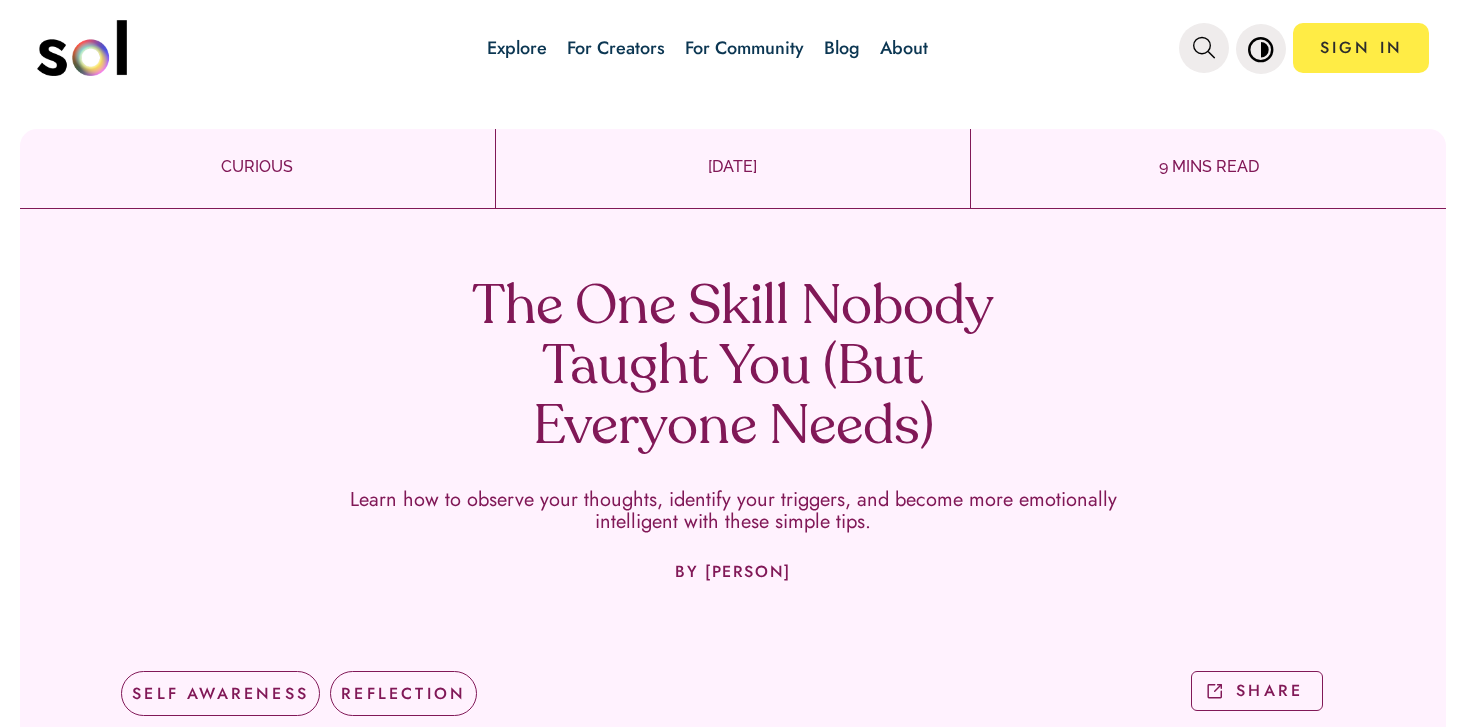 scroll, scrollTop: 0, scrollLeft: 0, axis: both 